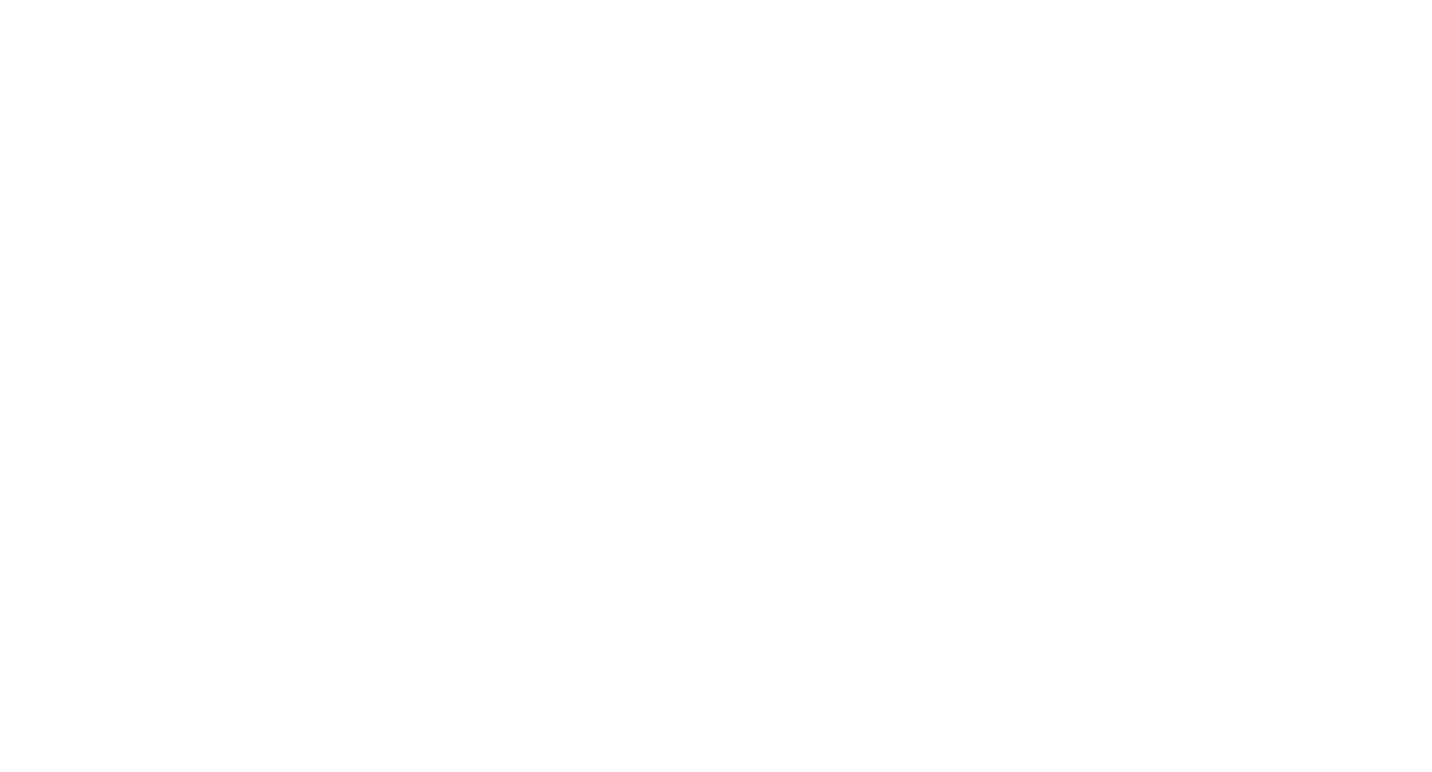 scroll, scrollTop: 0, scrollLeft: 0, axis: both 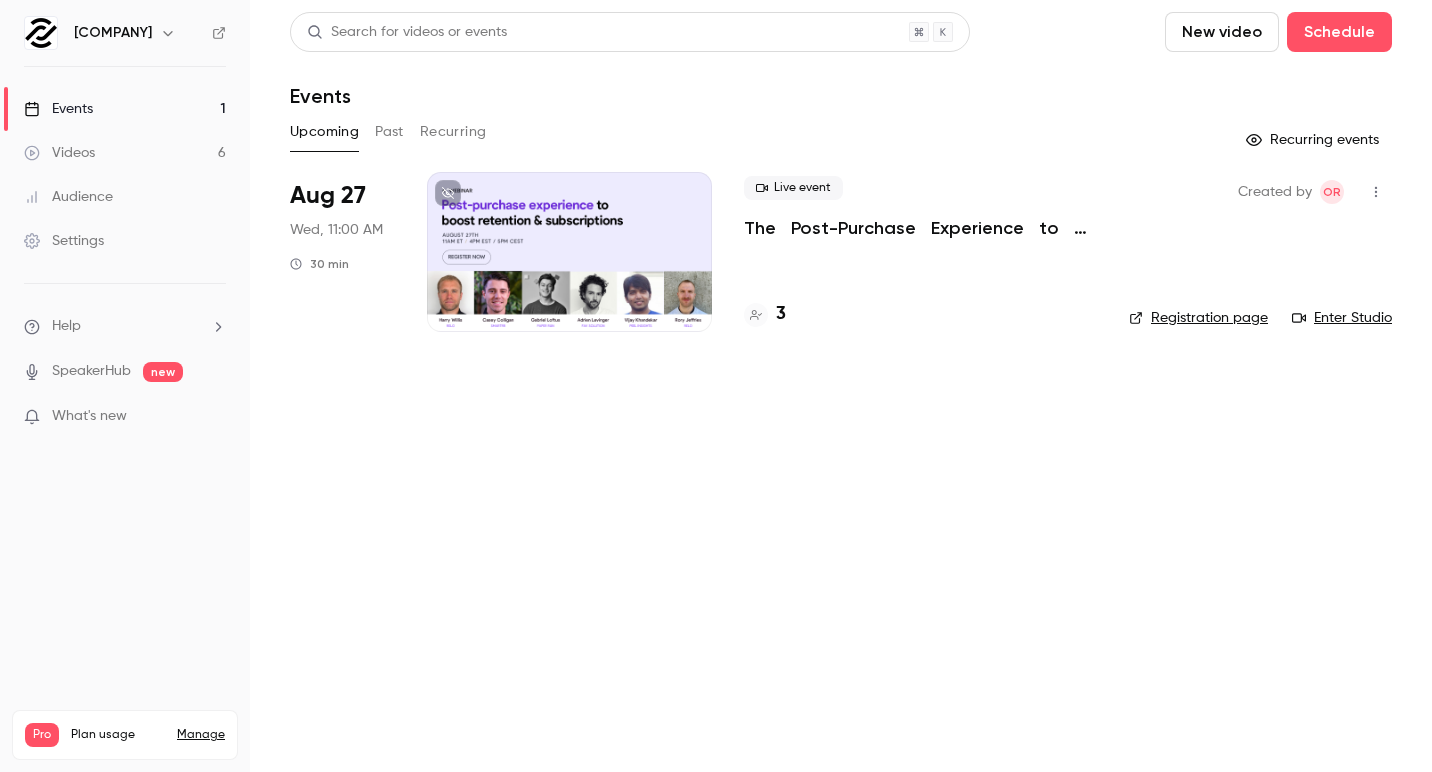 click at bounding box center (569, 252) 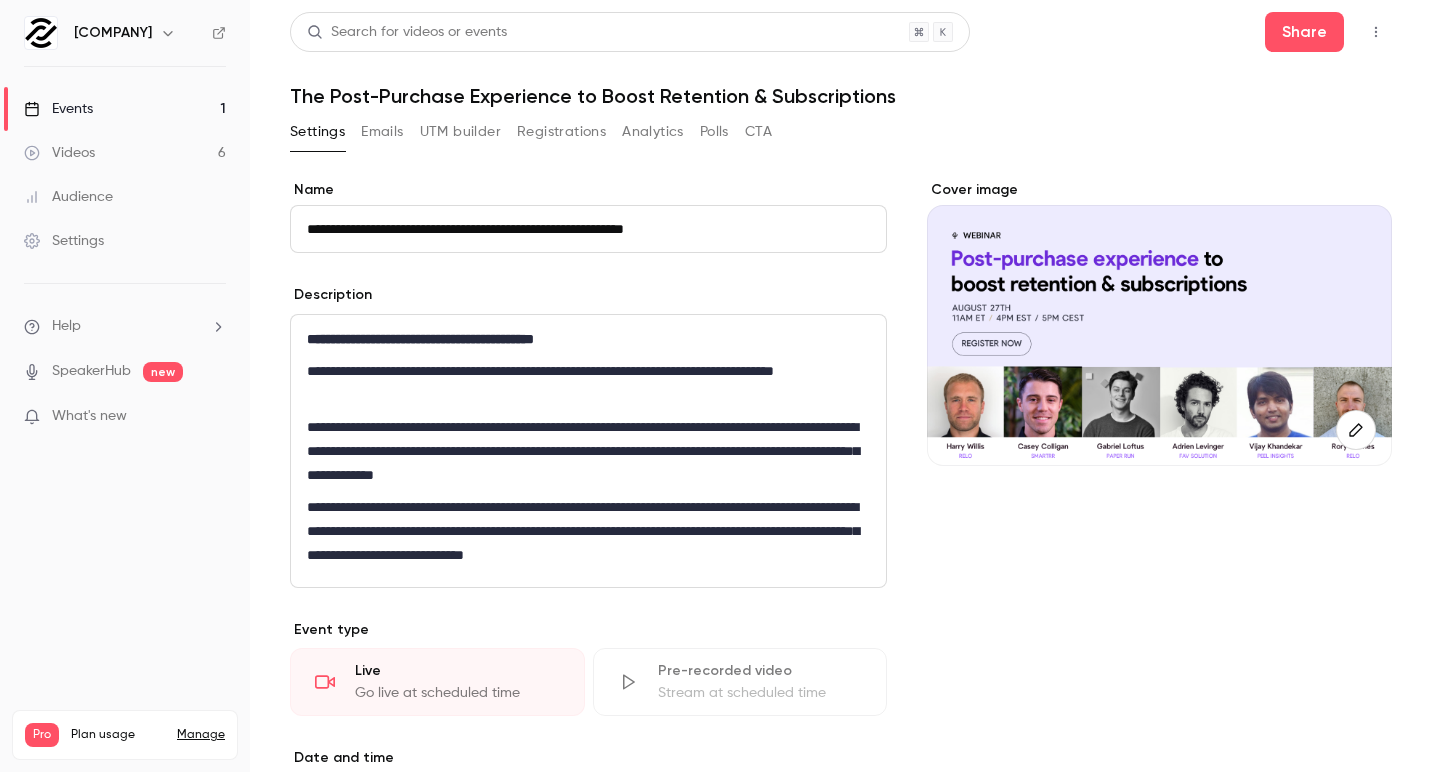 click on "Analytics" at bounding box center [653, 132] 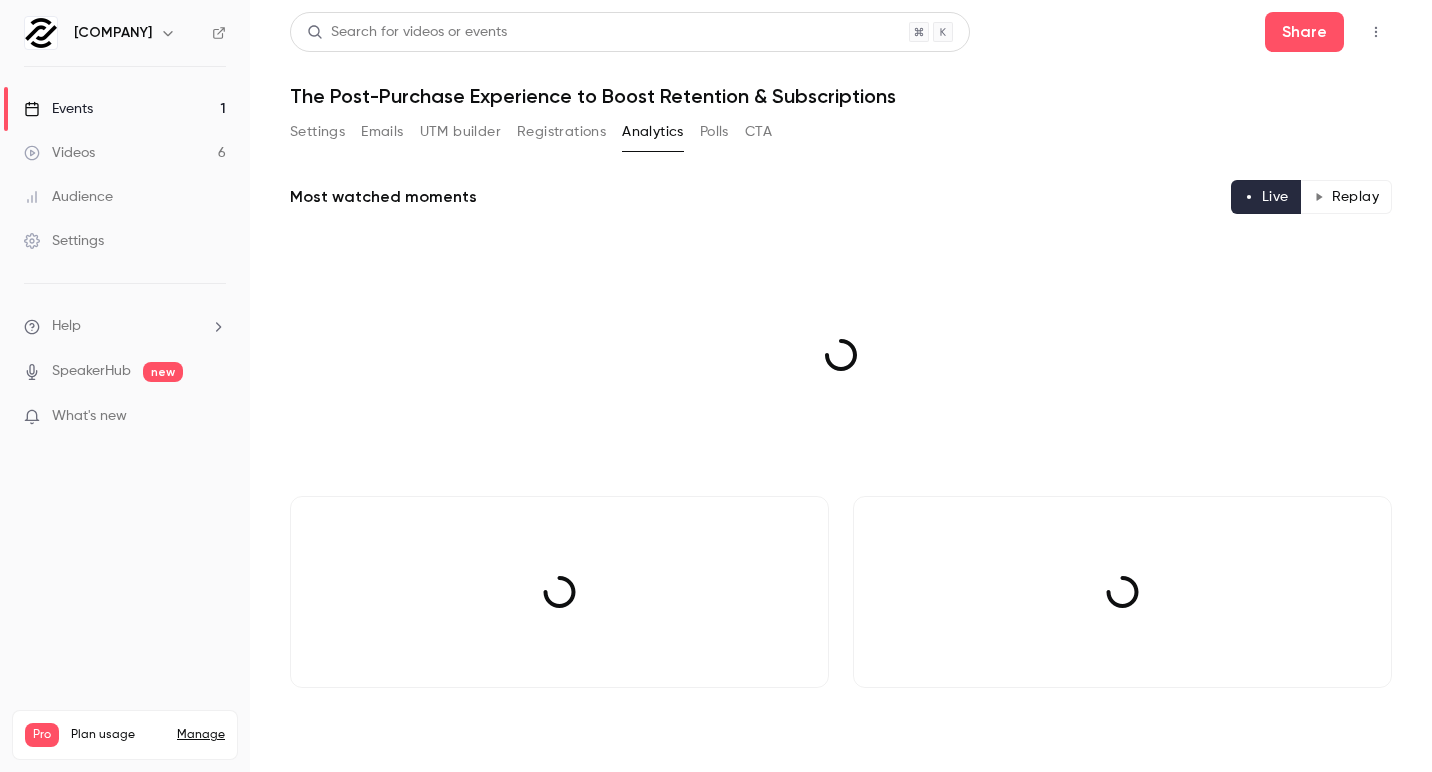 click on "Registrations" at bounding box center (561, 132) 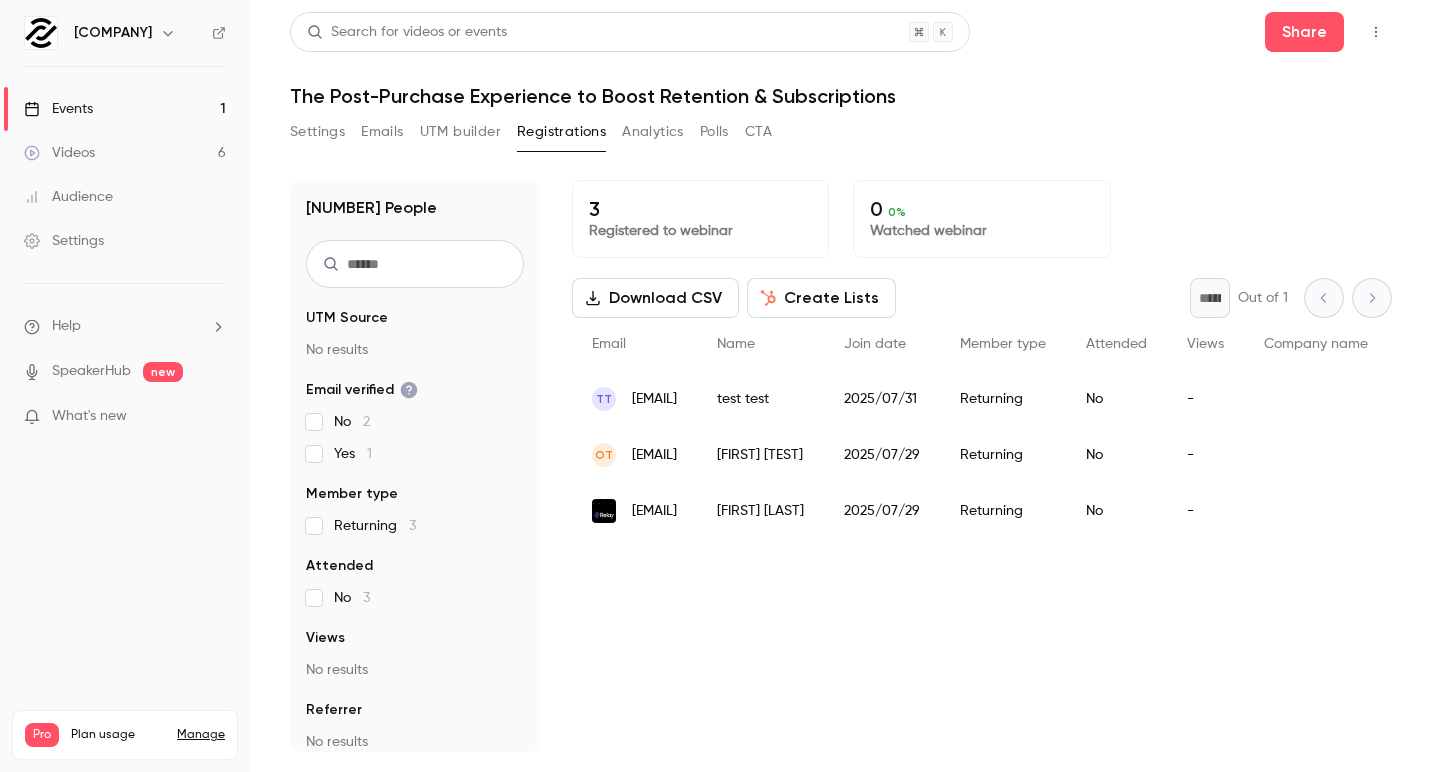 click on "UTM builder" at bounding box center (460, 132) 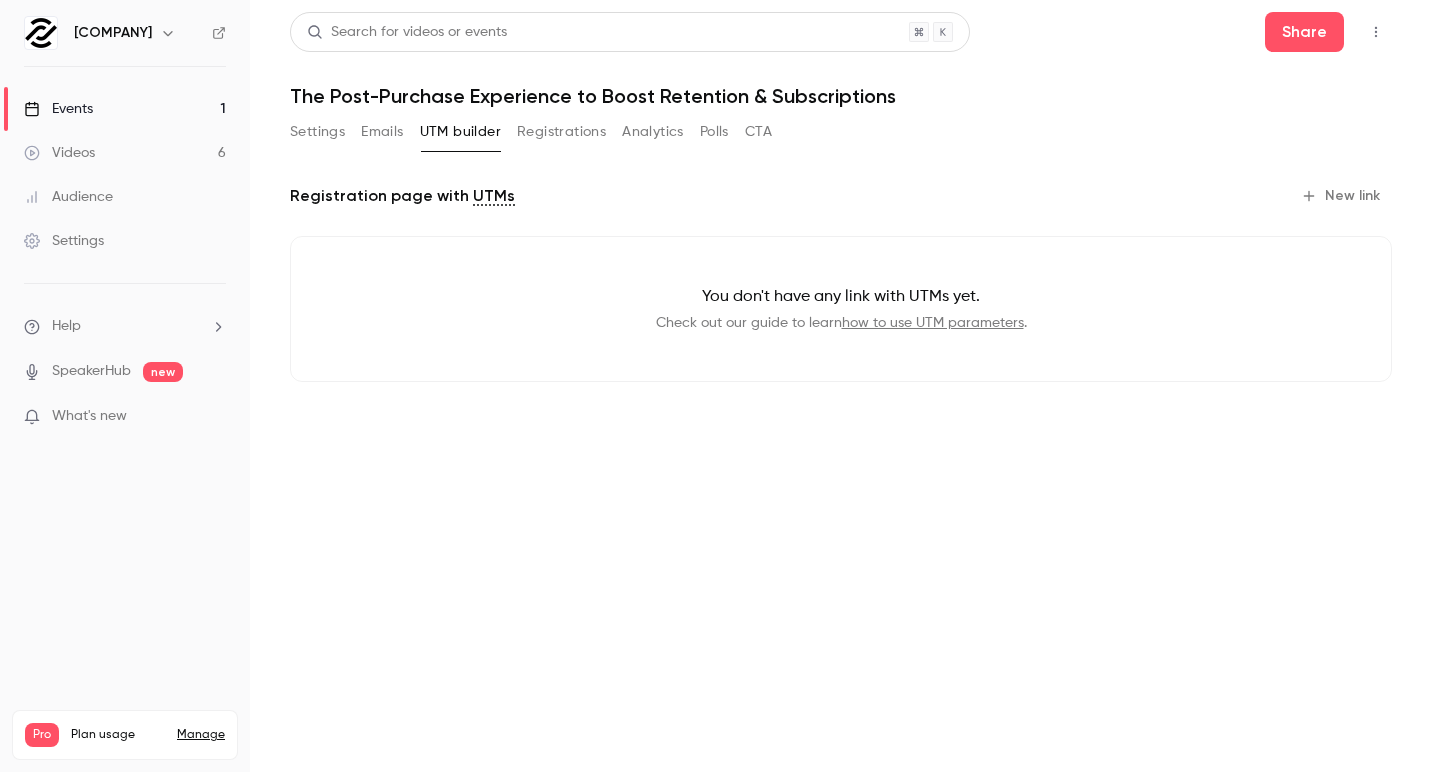 click on "Videos 6" at bounding box center [125, 153] 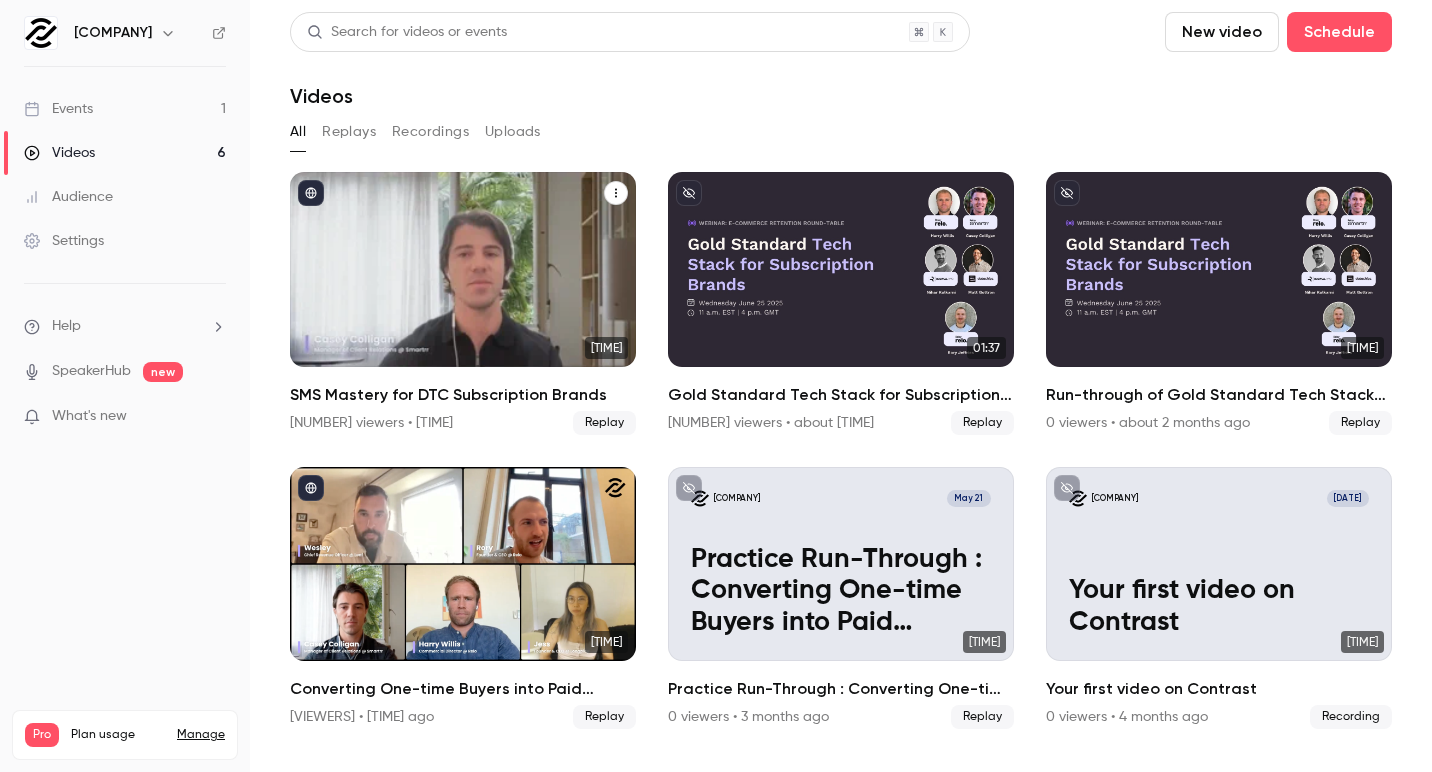 click on "SMS   Mastery   for   DTC   Subscription   Brands" at bounding box center [463, 395] 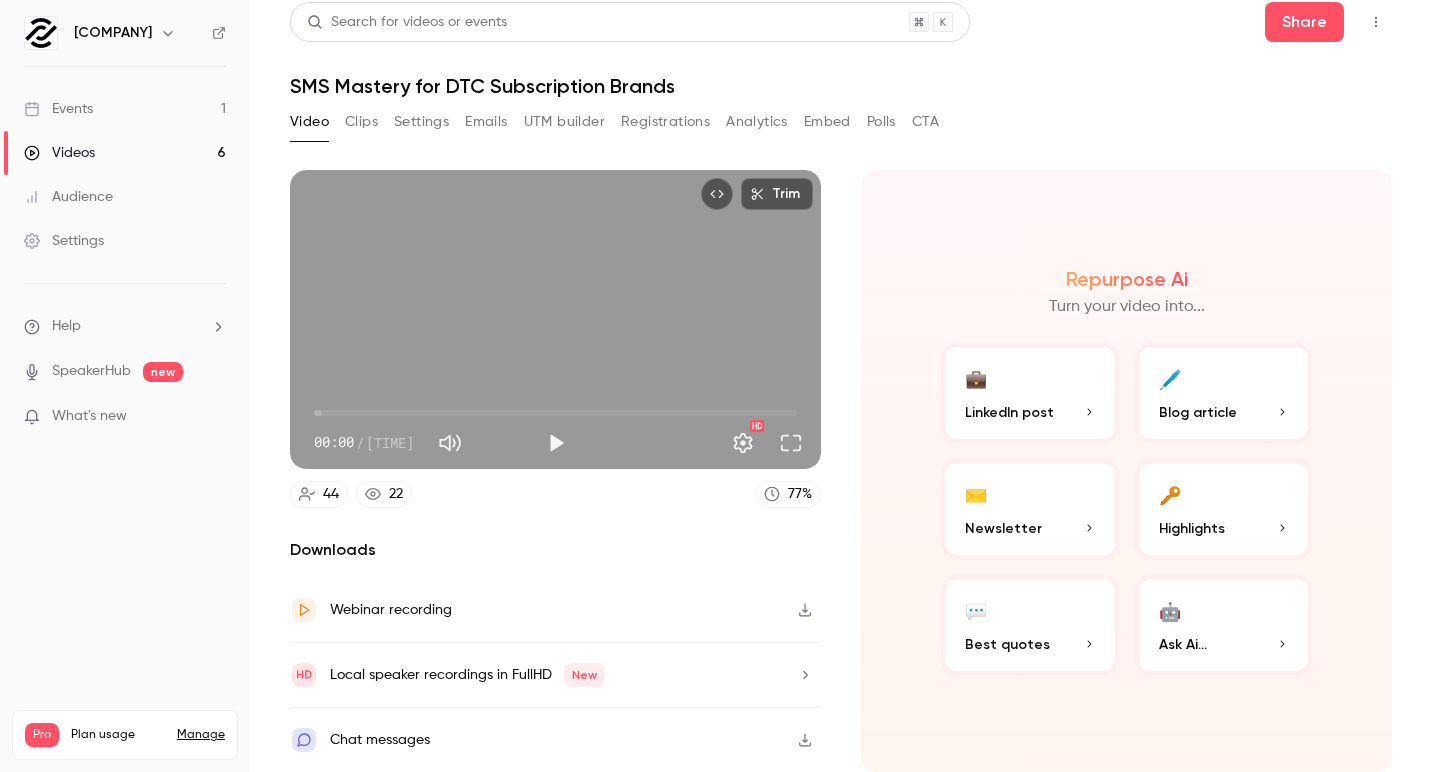 scroll, scrollTop: 10, scrollLeft: 0, axis: vertical 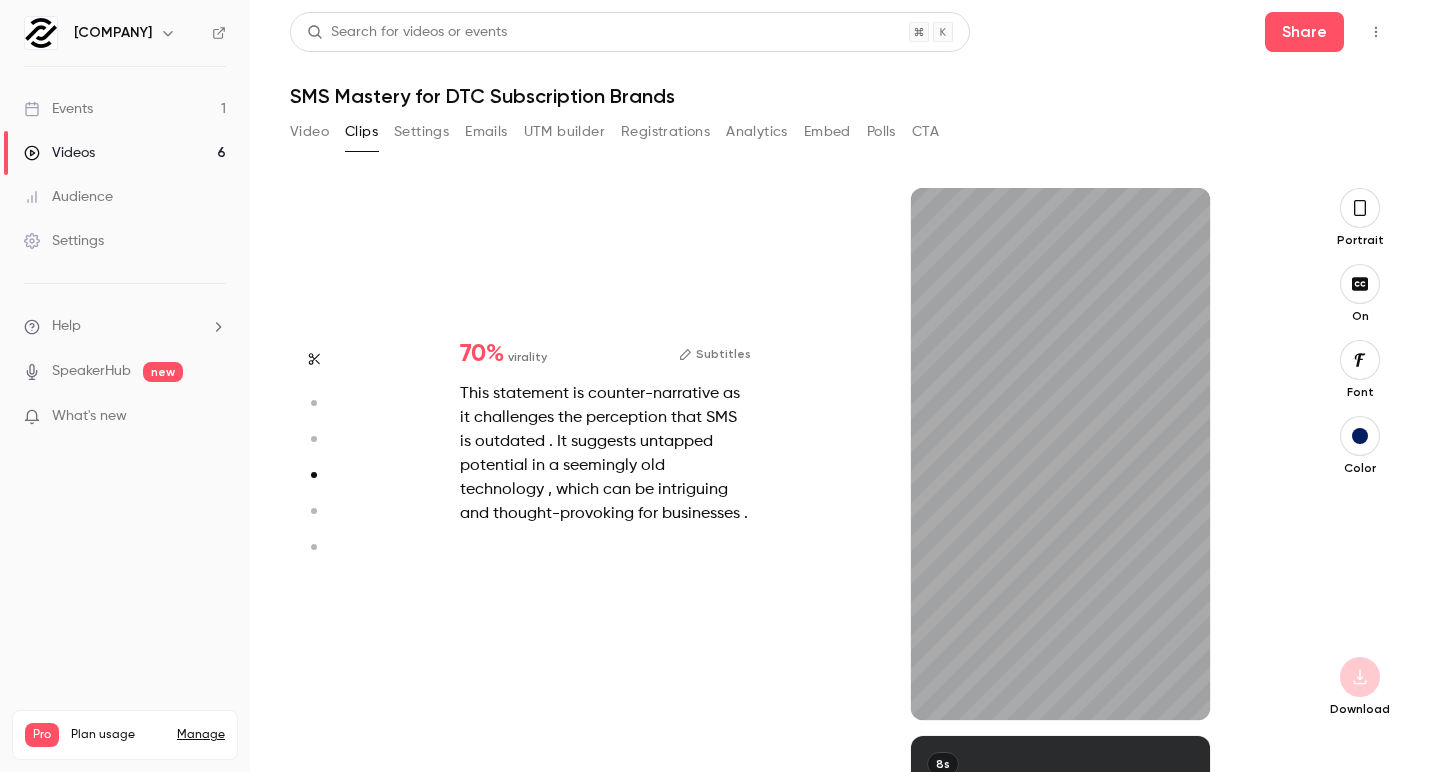 type on "***" 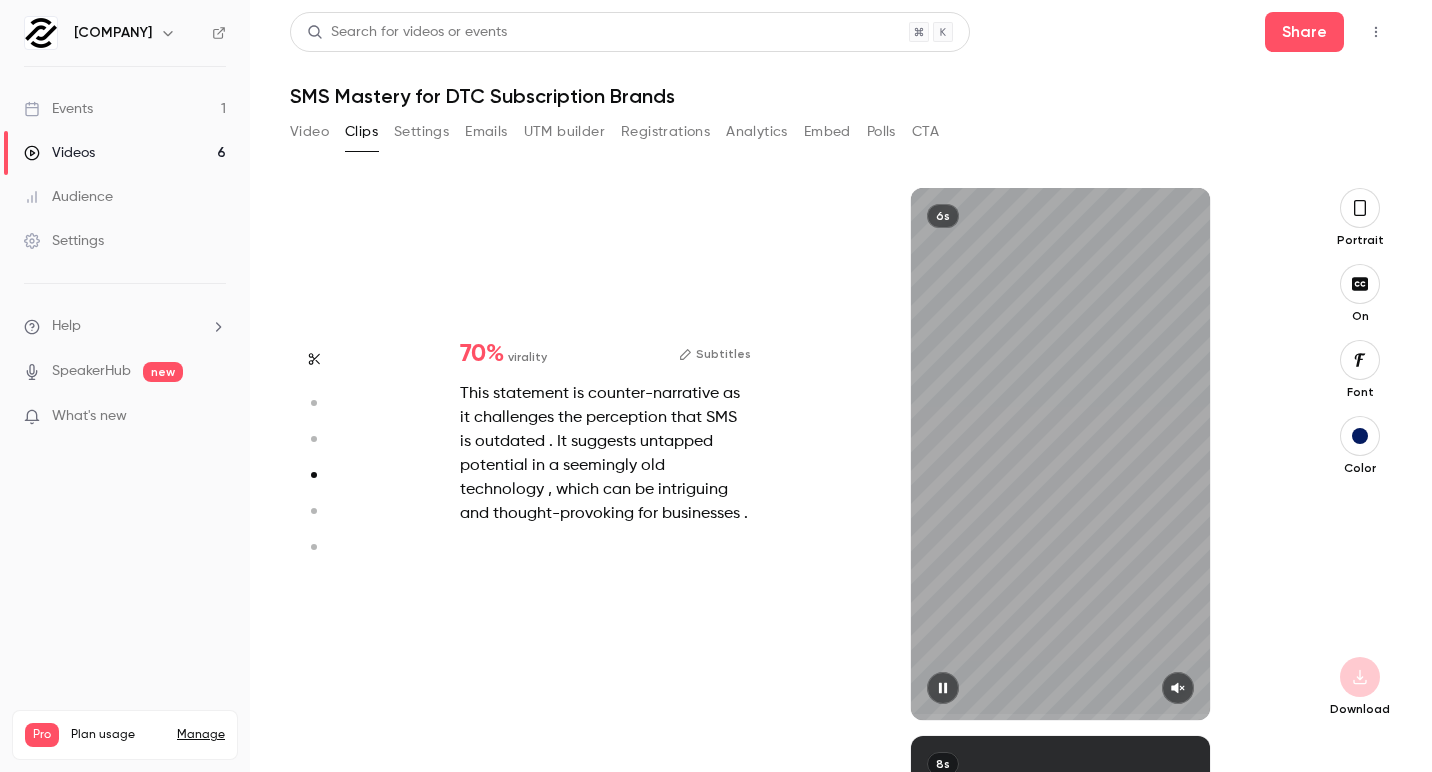 type on "***" 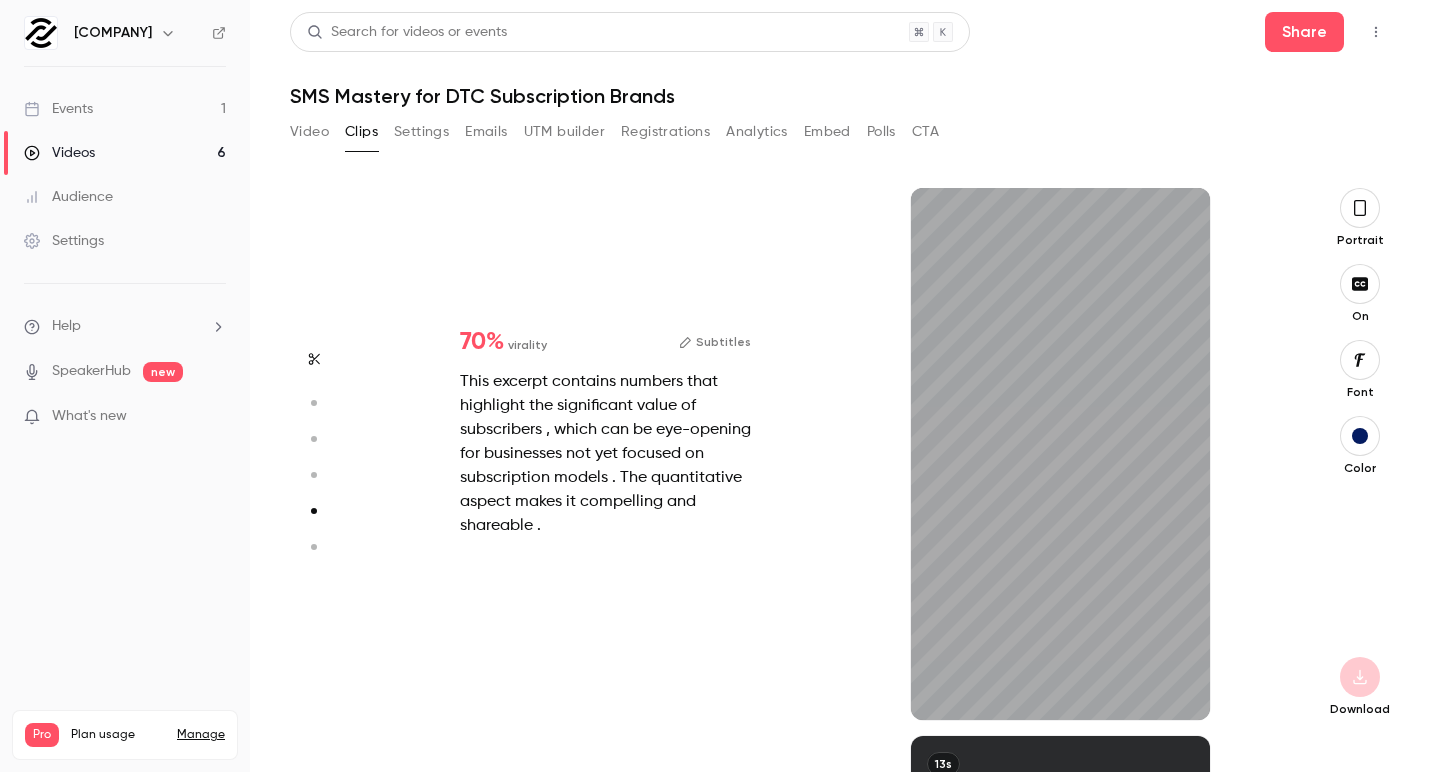 type on "***" 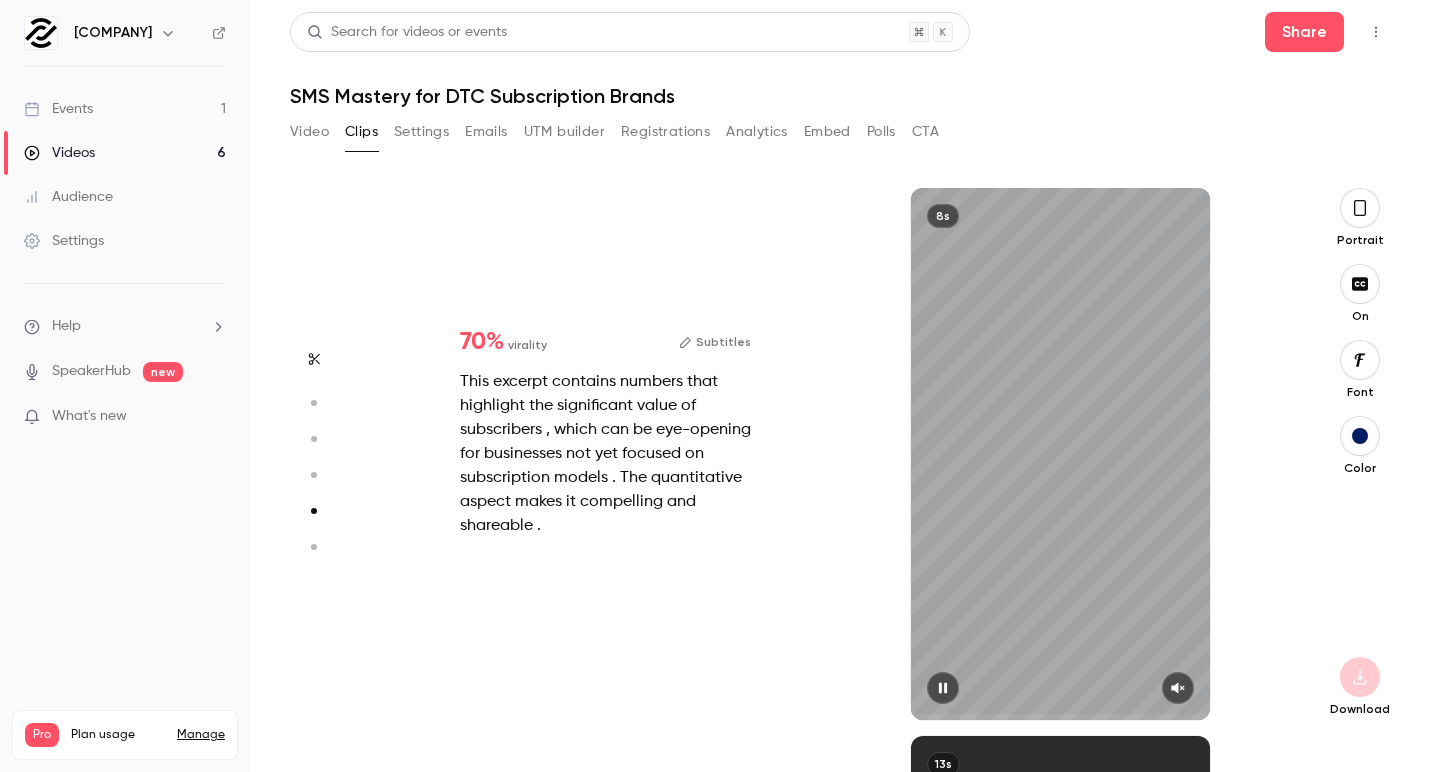 type on "***" 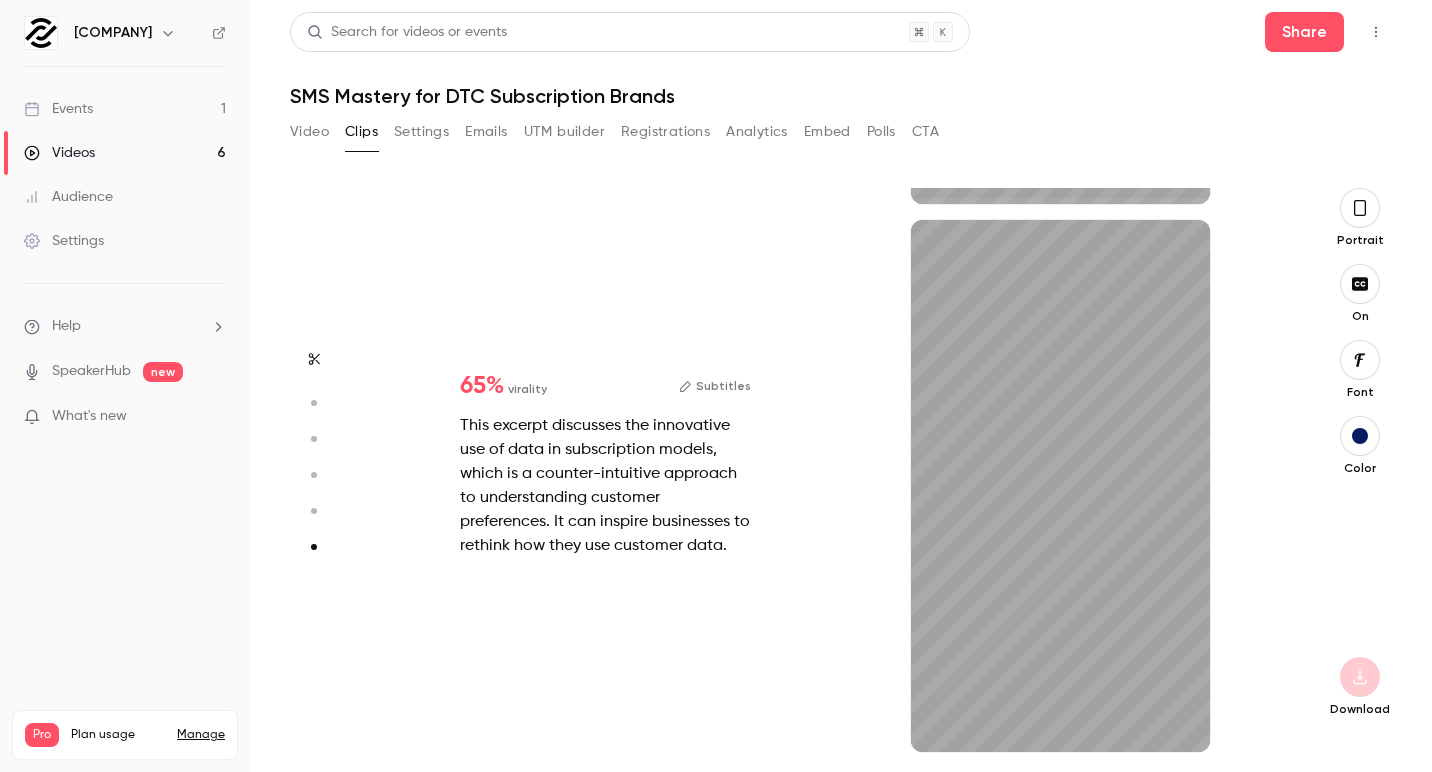 scroll, scrollTop: 2708, scrollLeft: 0, axis: vertical 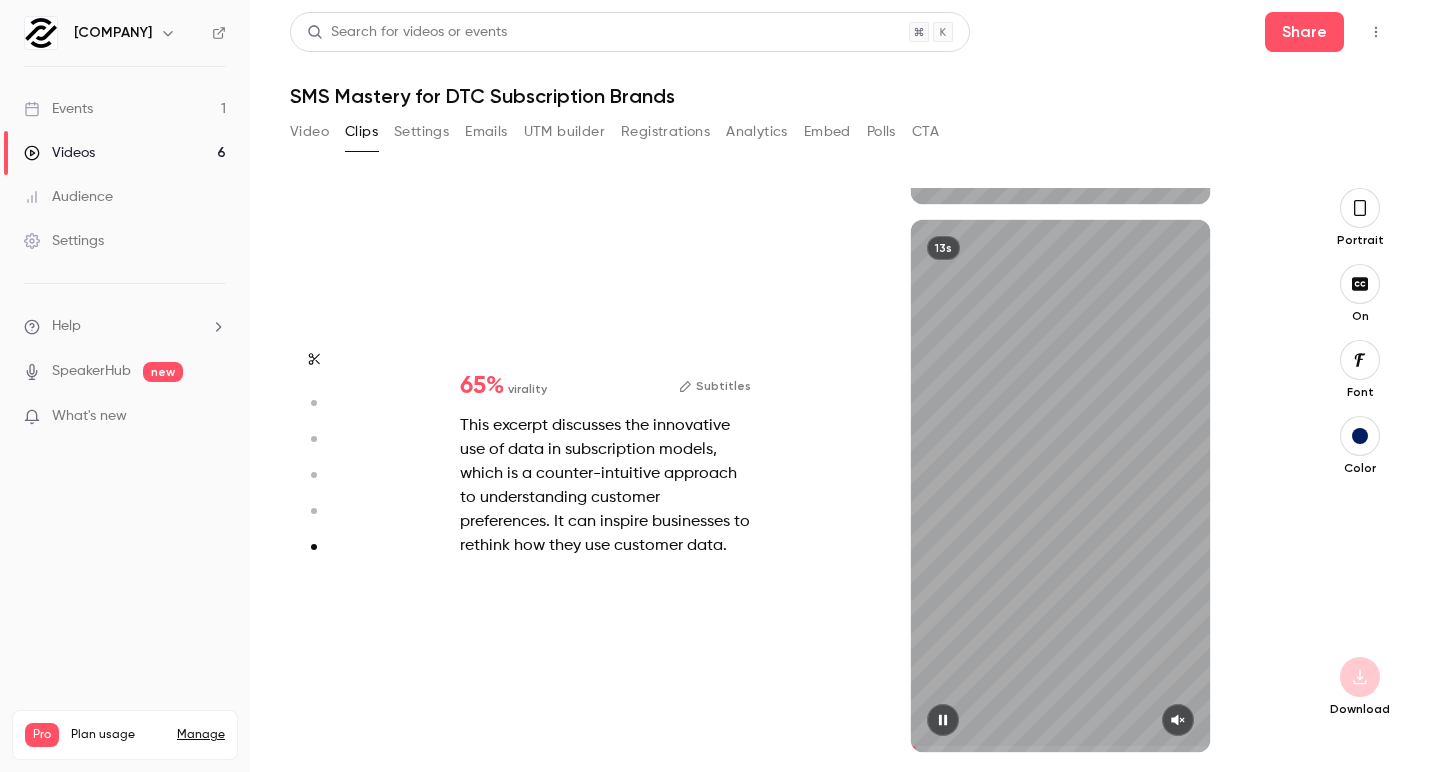 type on "***" 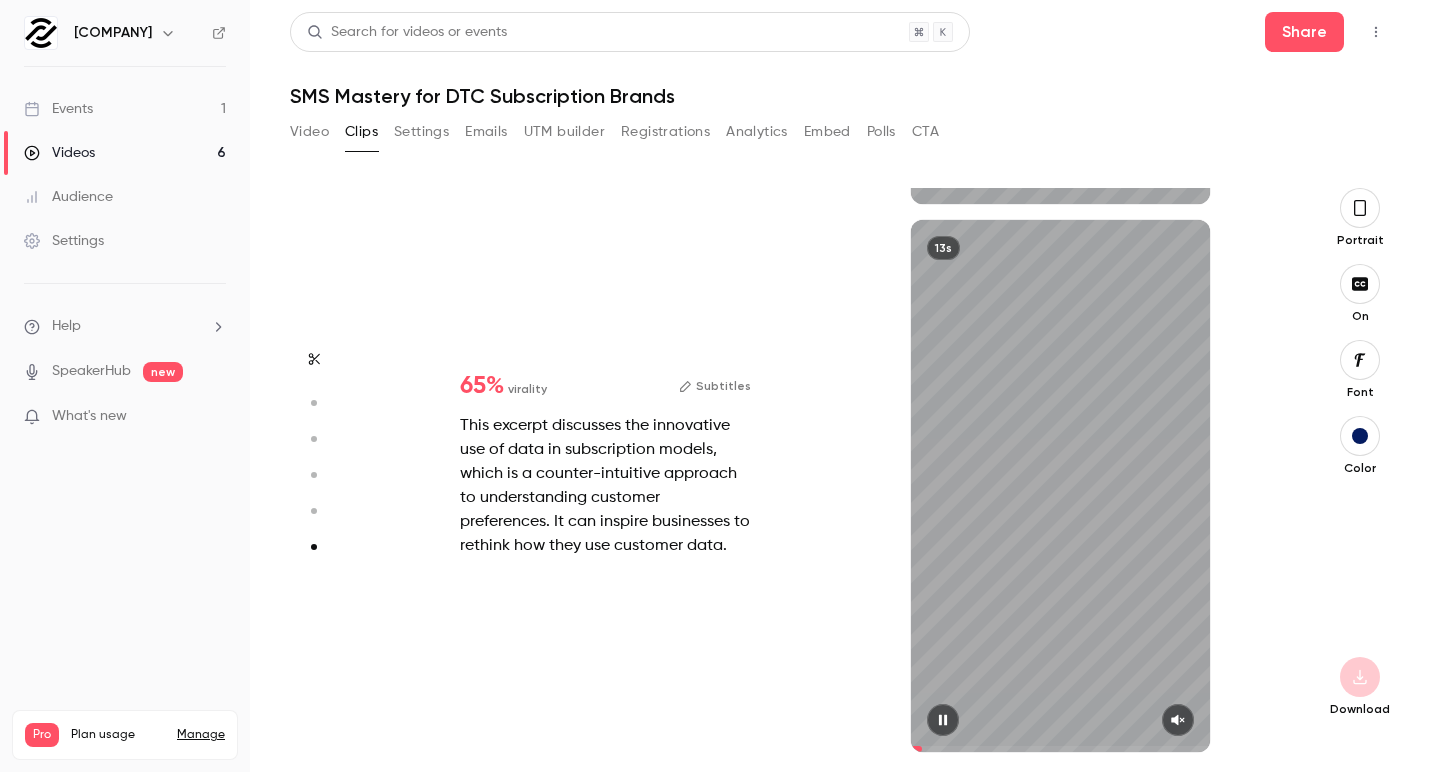 type on "***" 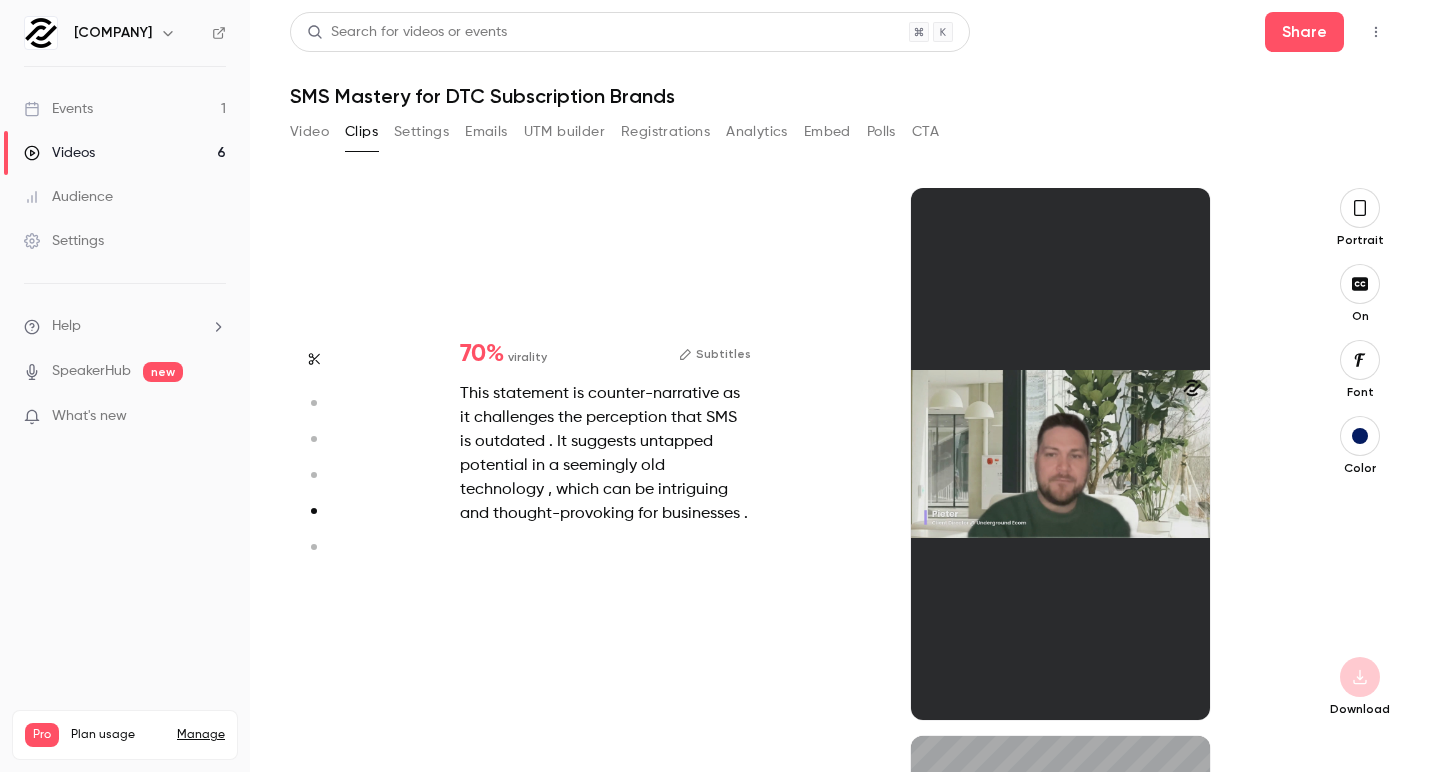 type on "***" 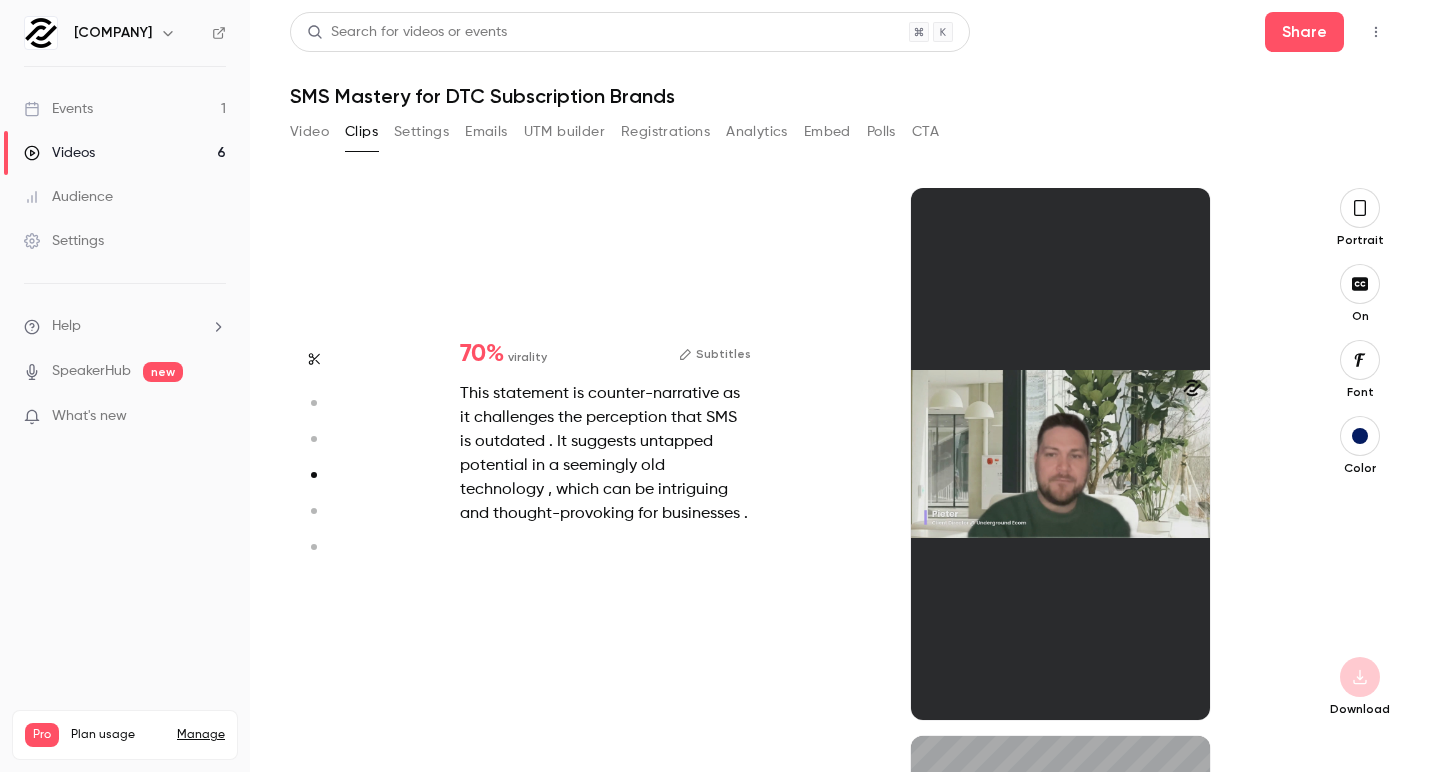 type on "*" 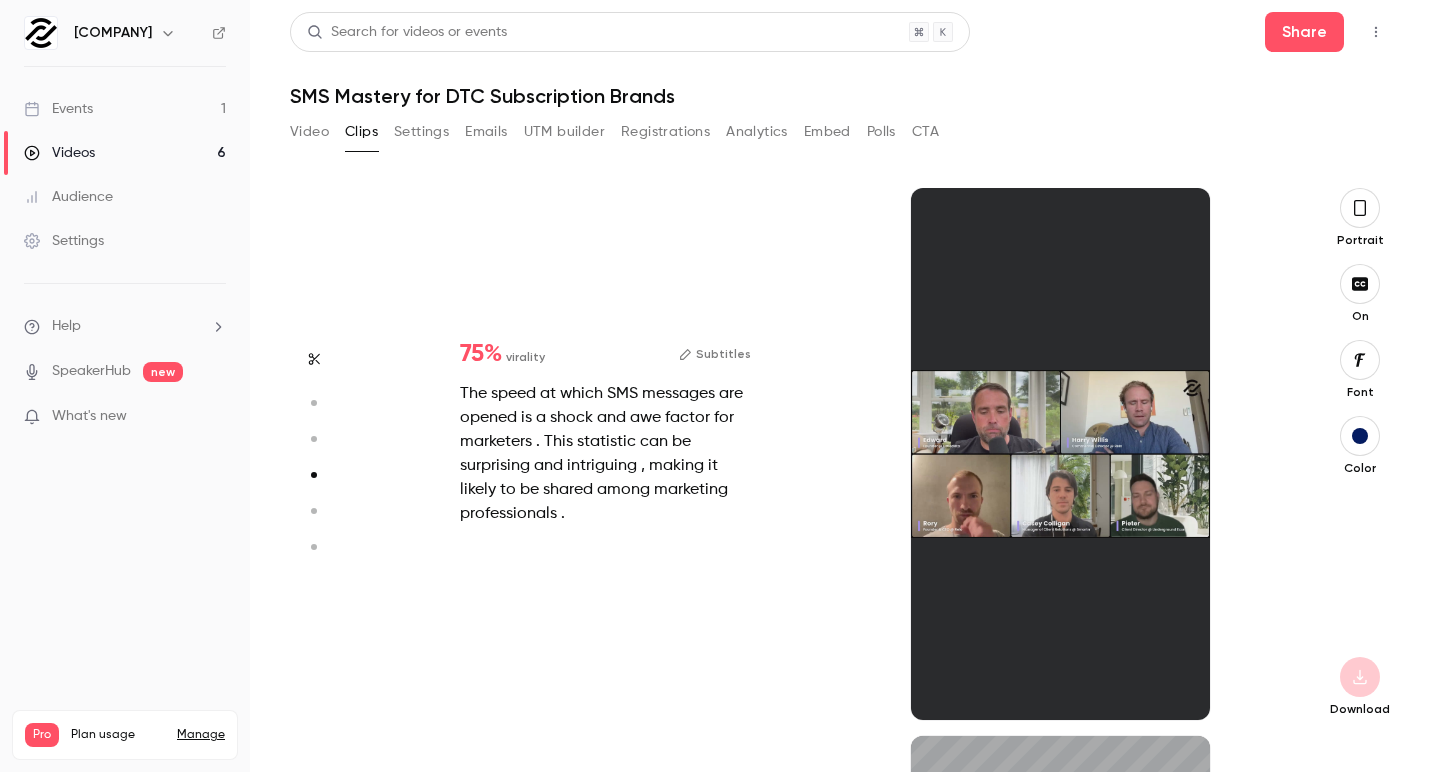 type on "***" 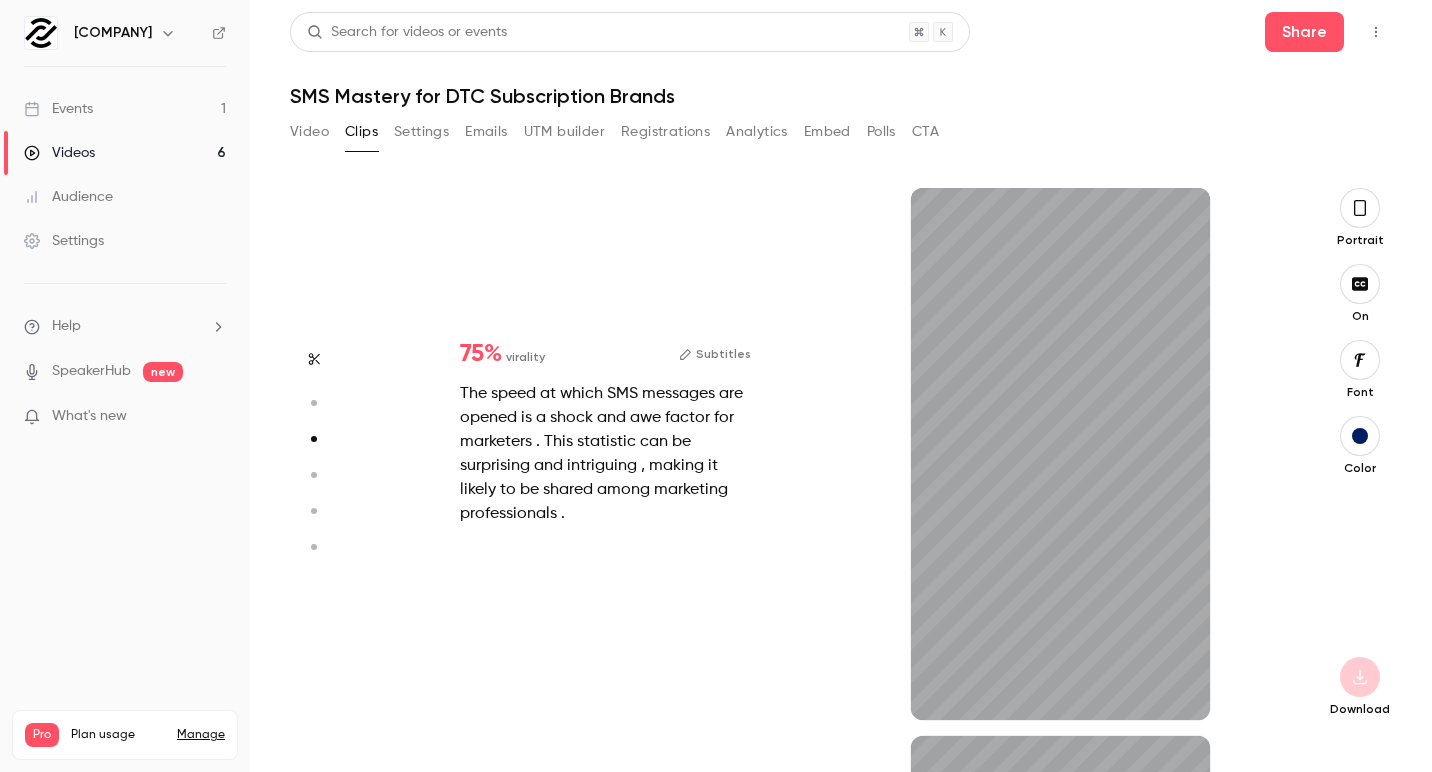 type on "***" 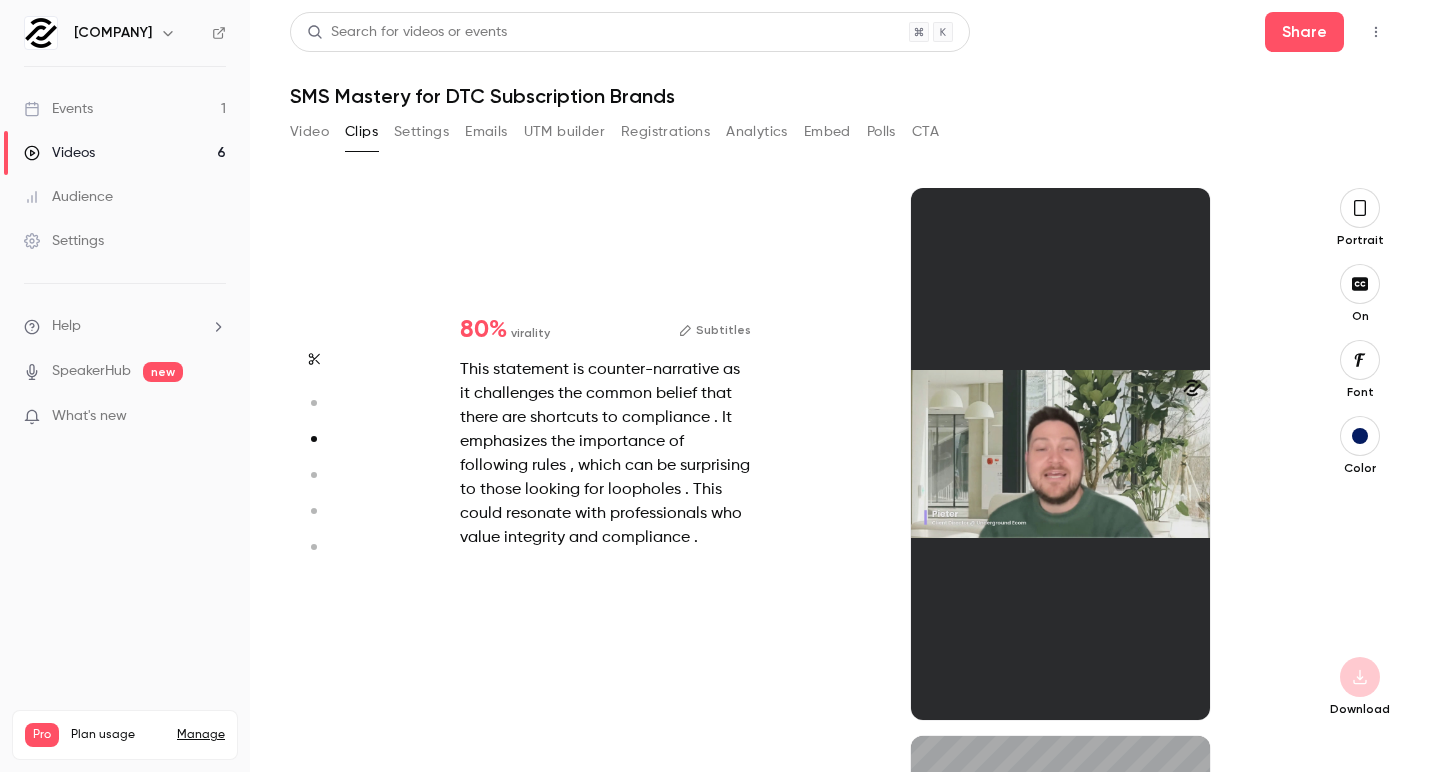 type on "*" 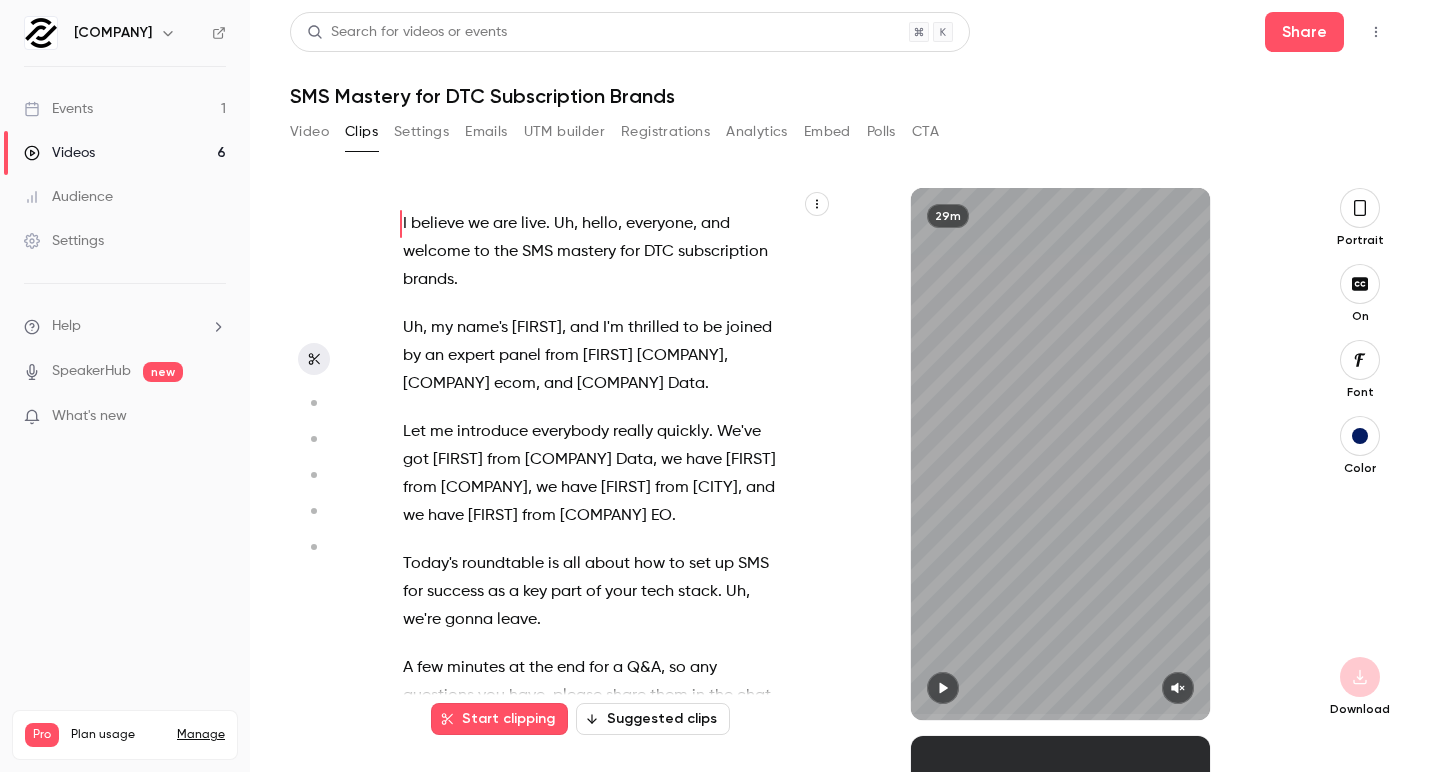 scroll, scrollTop: 0, scrollLeft: 0, axis: both 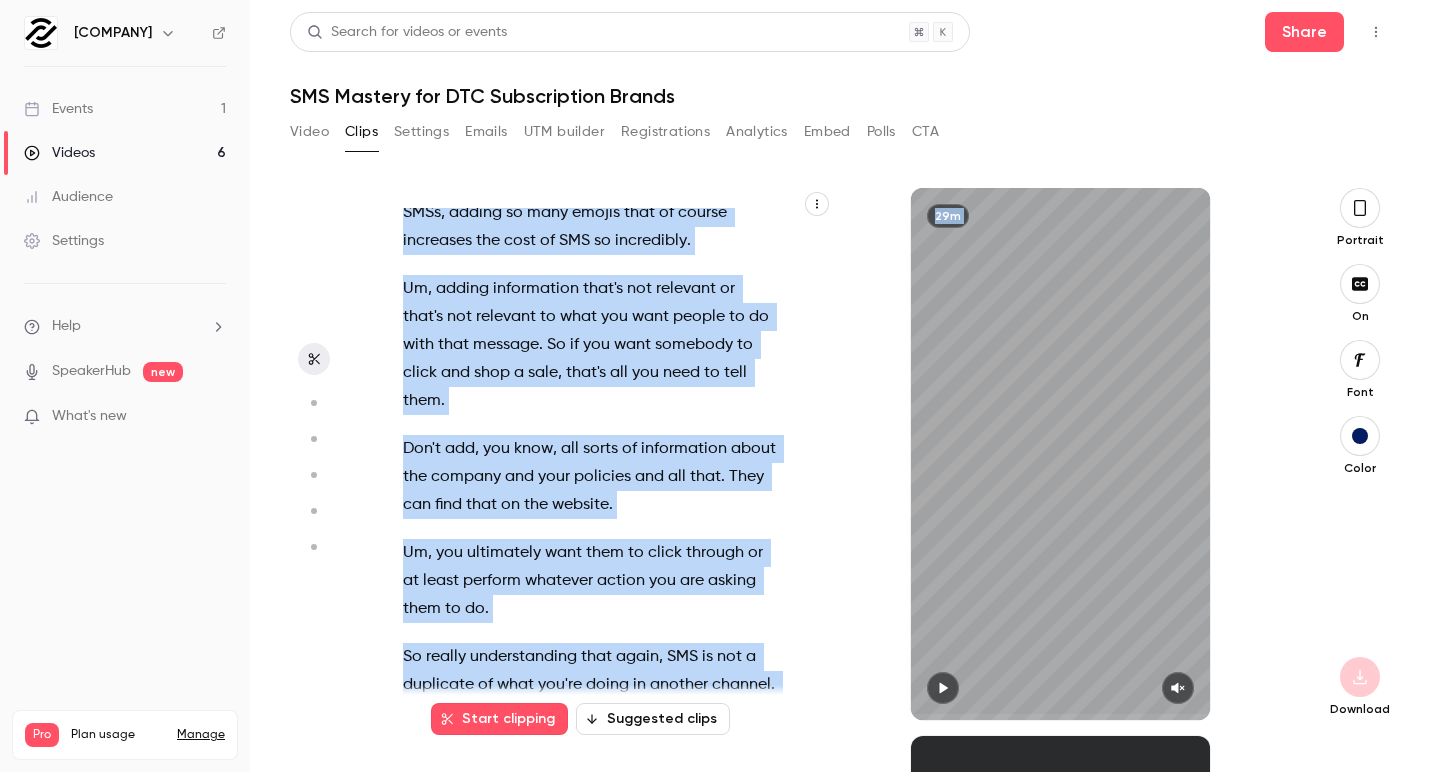 drag, startPoint x: 397, startPoint y: 215, endPoint x: 716, endPoint y: 771, distance: 641.01245 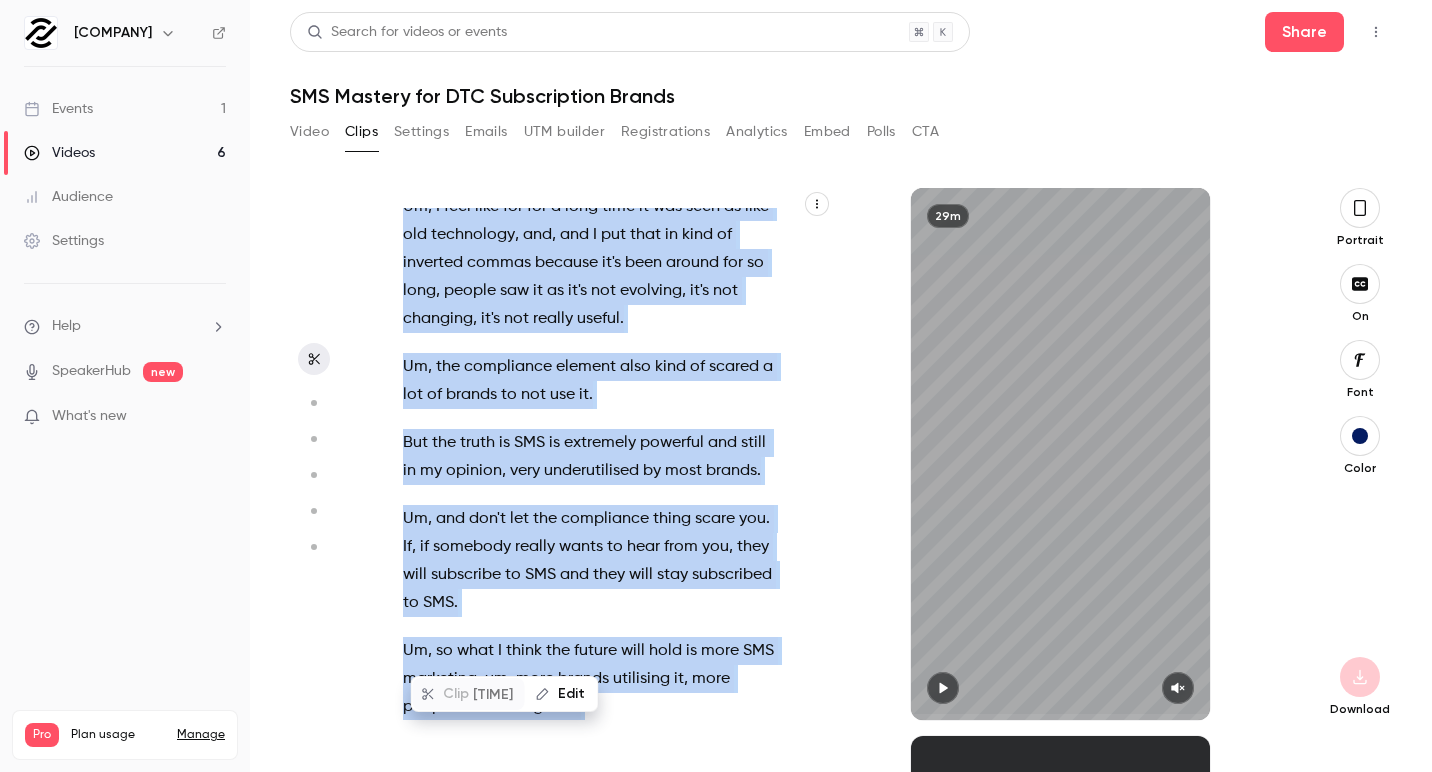 scroll, scrollTop: 17759, scrollLeft: 0, axis: vertical 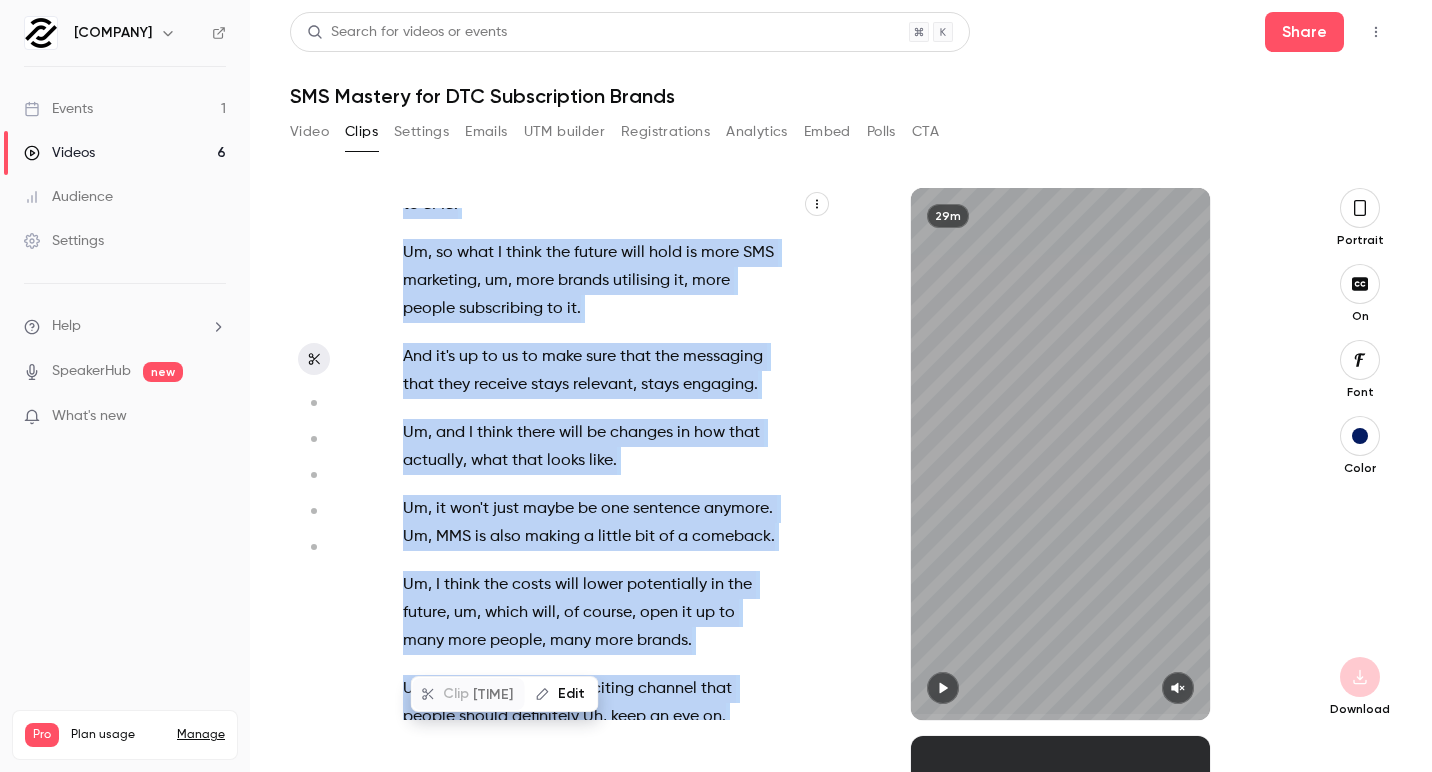 click at bounding box center (817, 204) 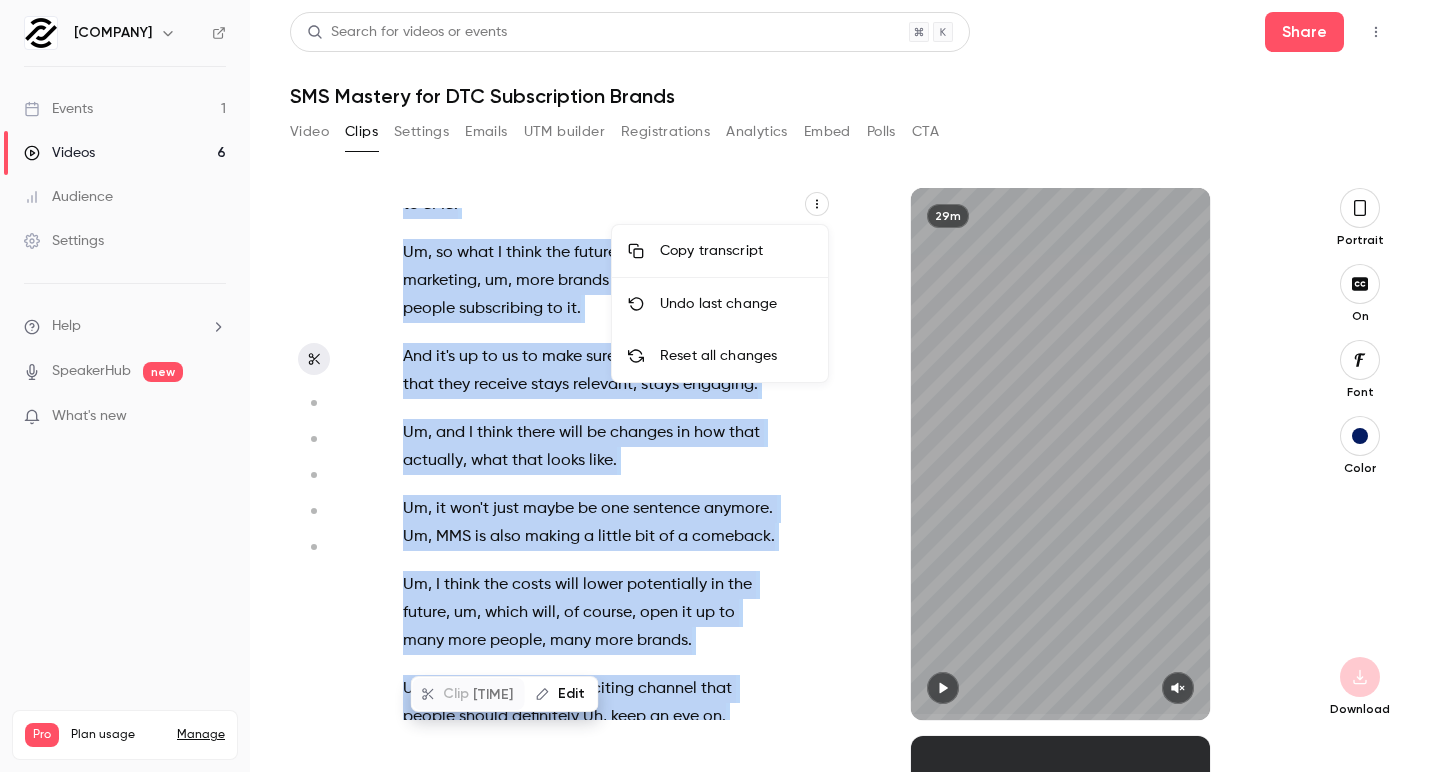 type on "***" 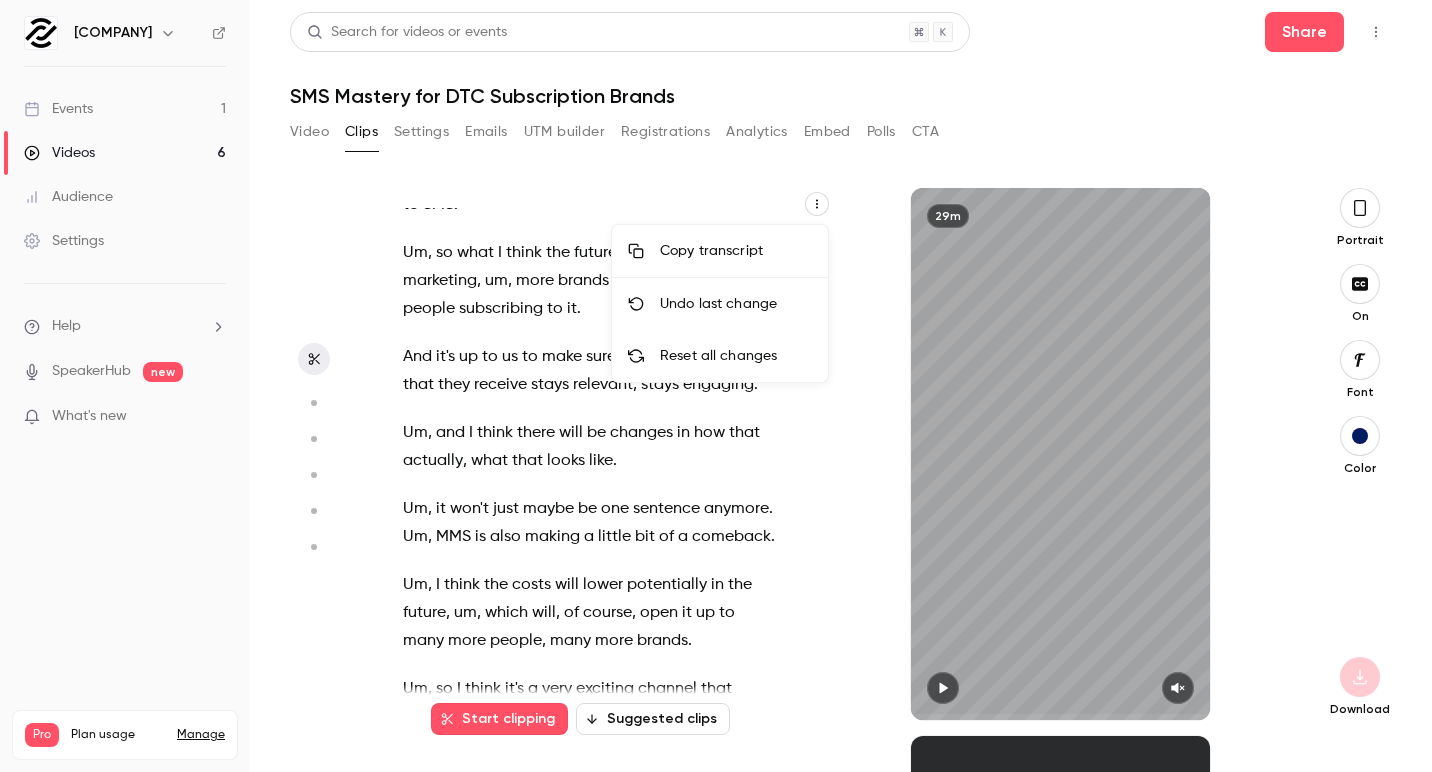 click on "Copy   transcript" at bounding box center [736, 251] 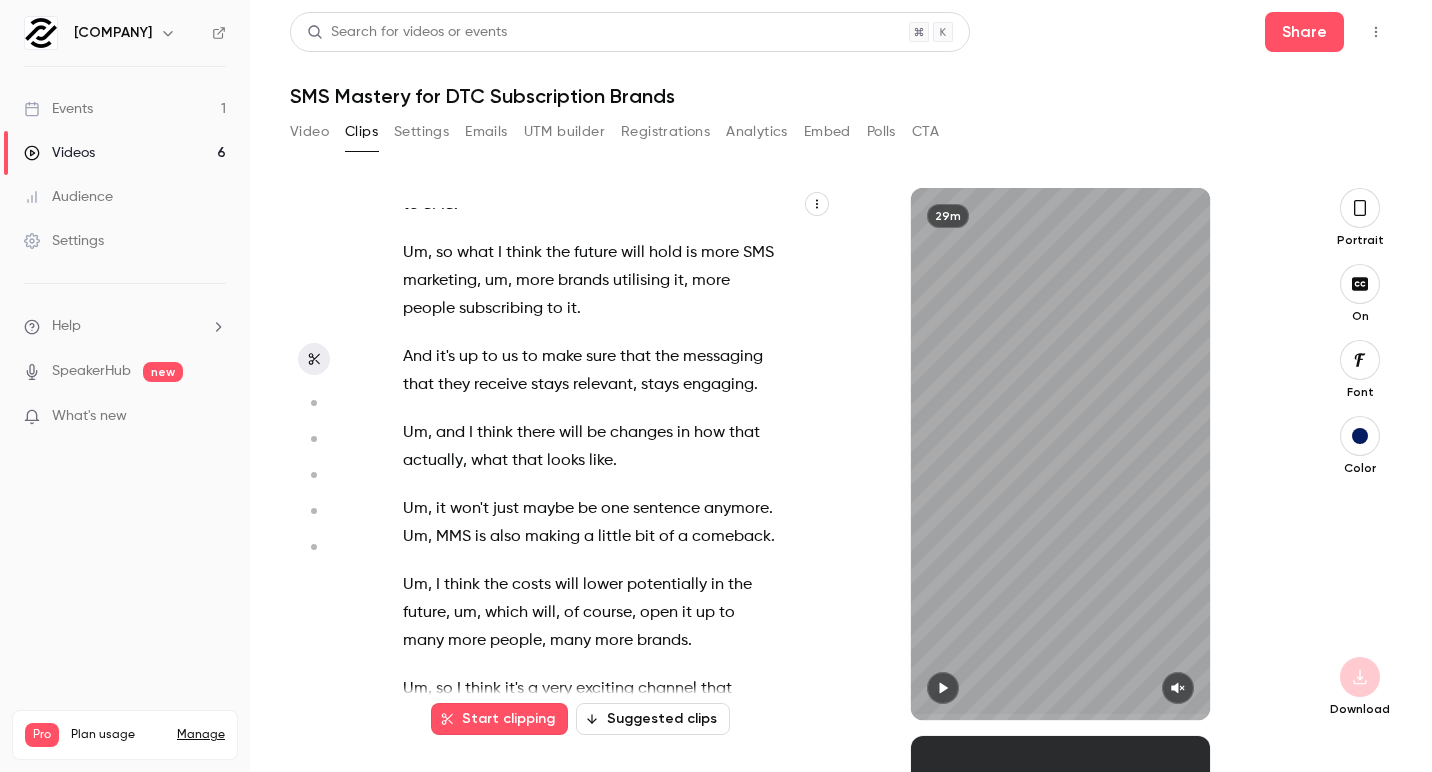 click on "29m" at bounding box center (1060, 454) 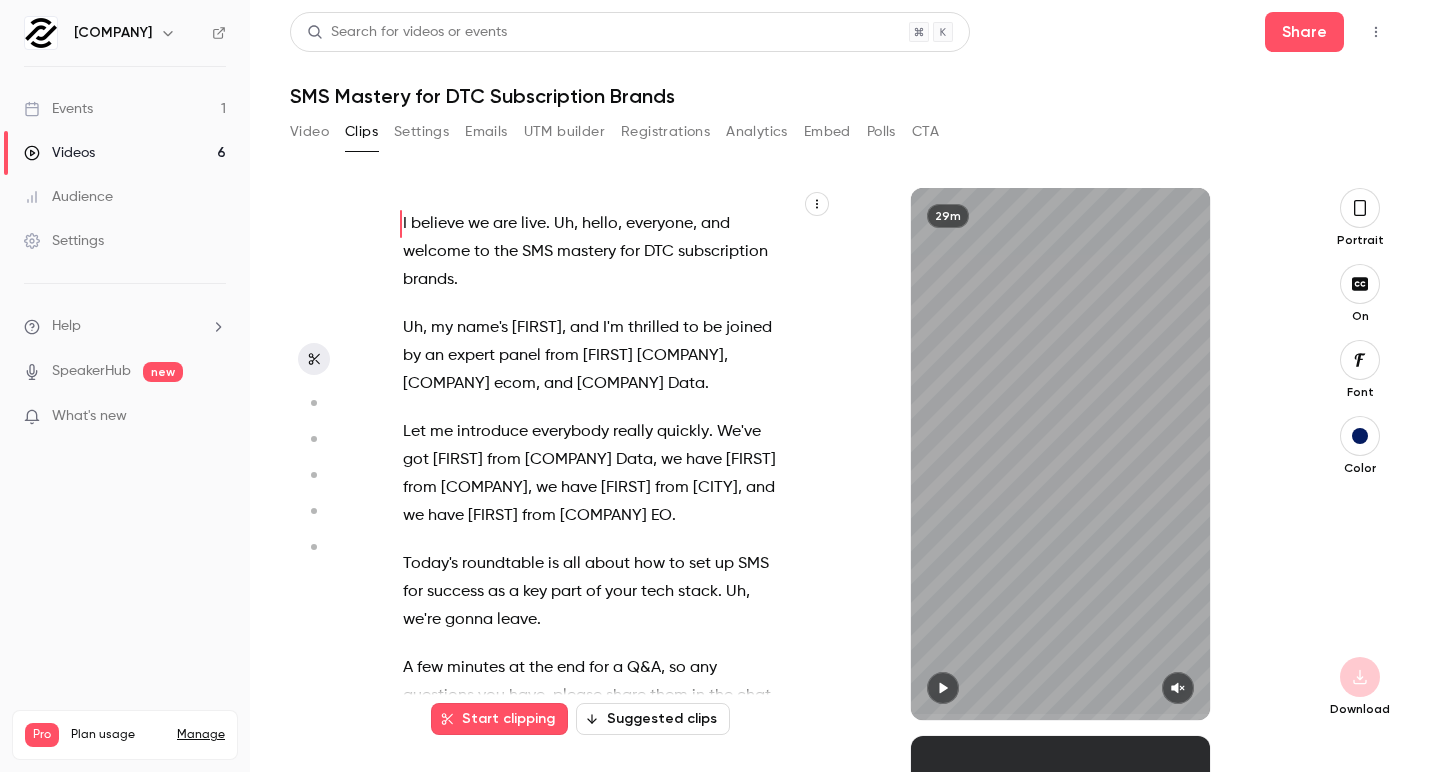 scroll, scrollTop: 0, scrollLeft: 0, axis: both 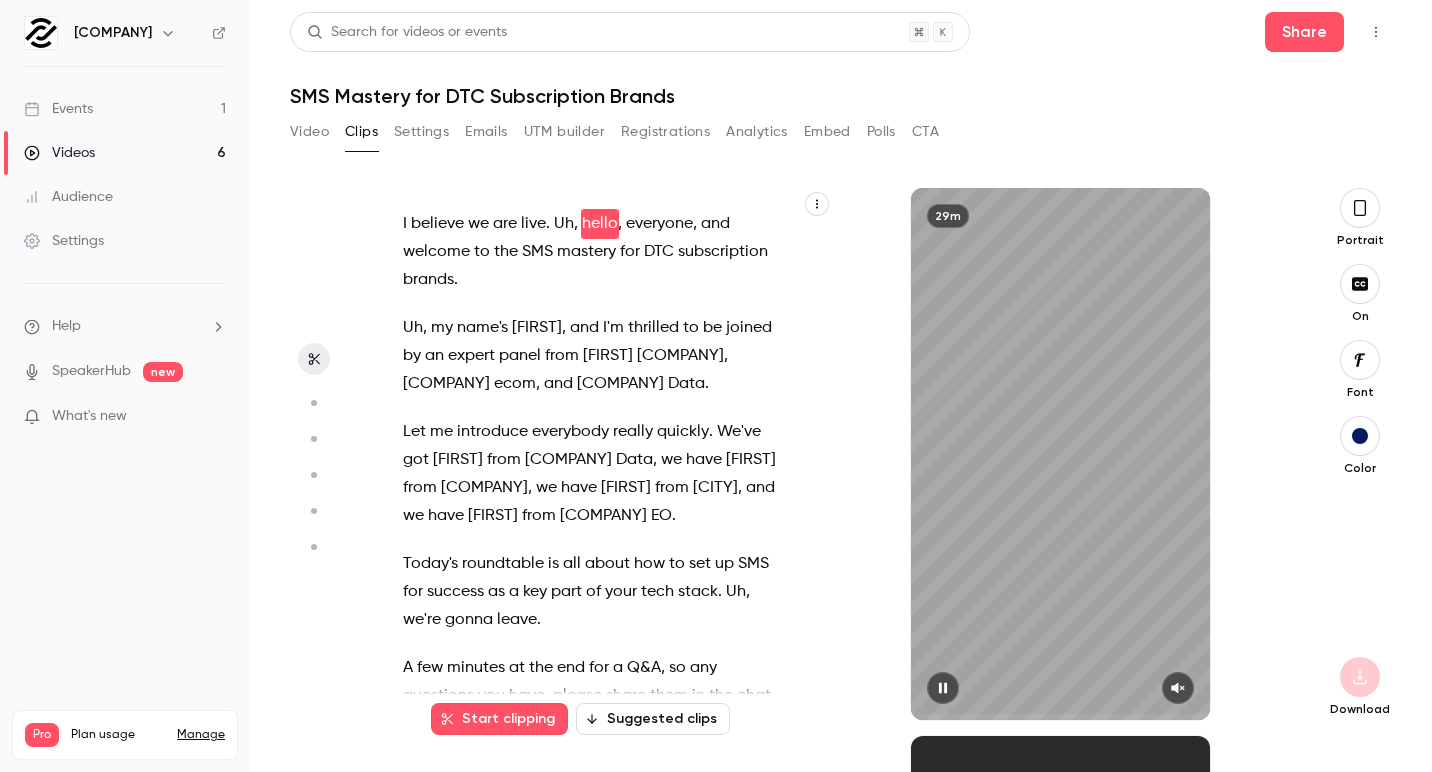 type on "***" 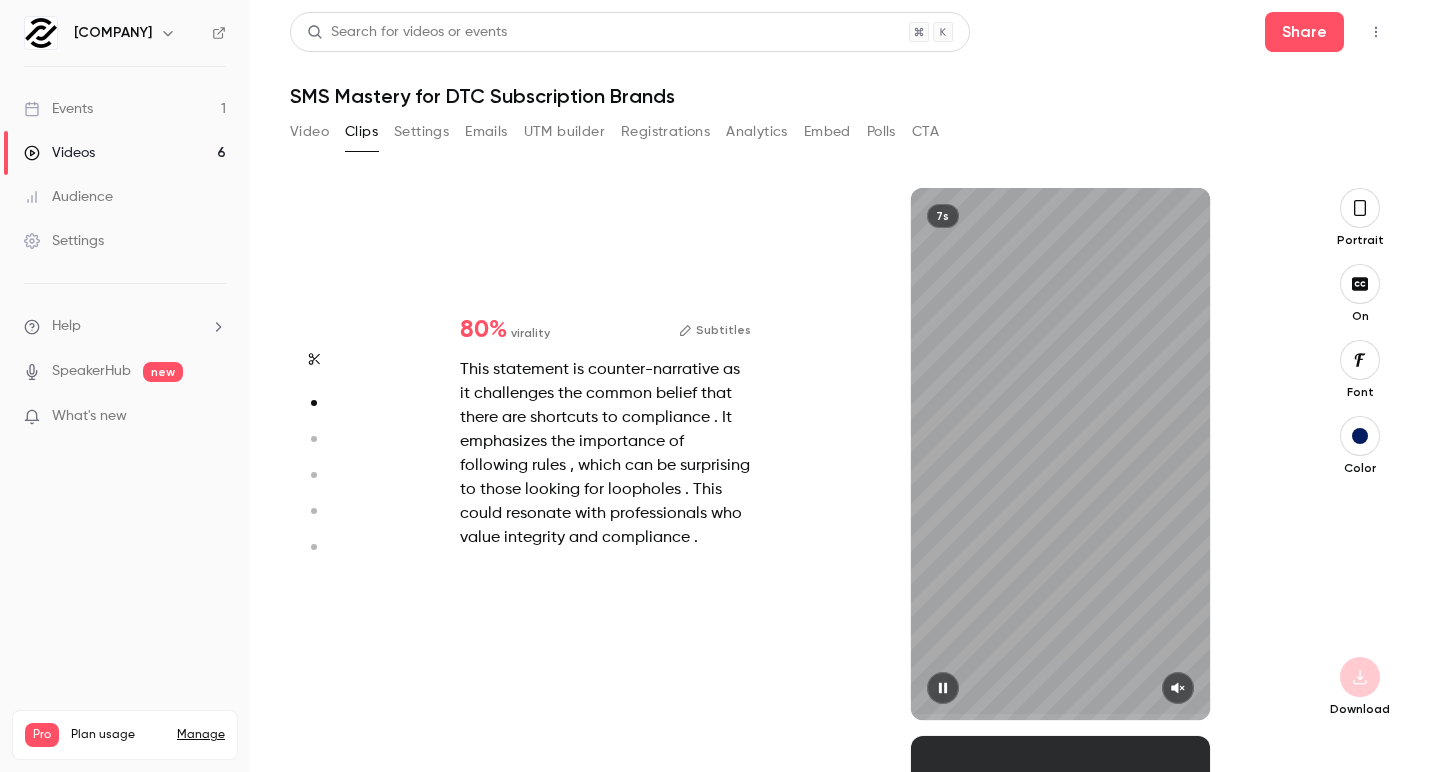 scroll, scrollTop: 239, scrollLeft: 0, axis: vertical 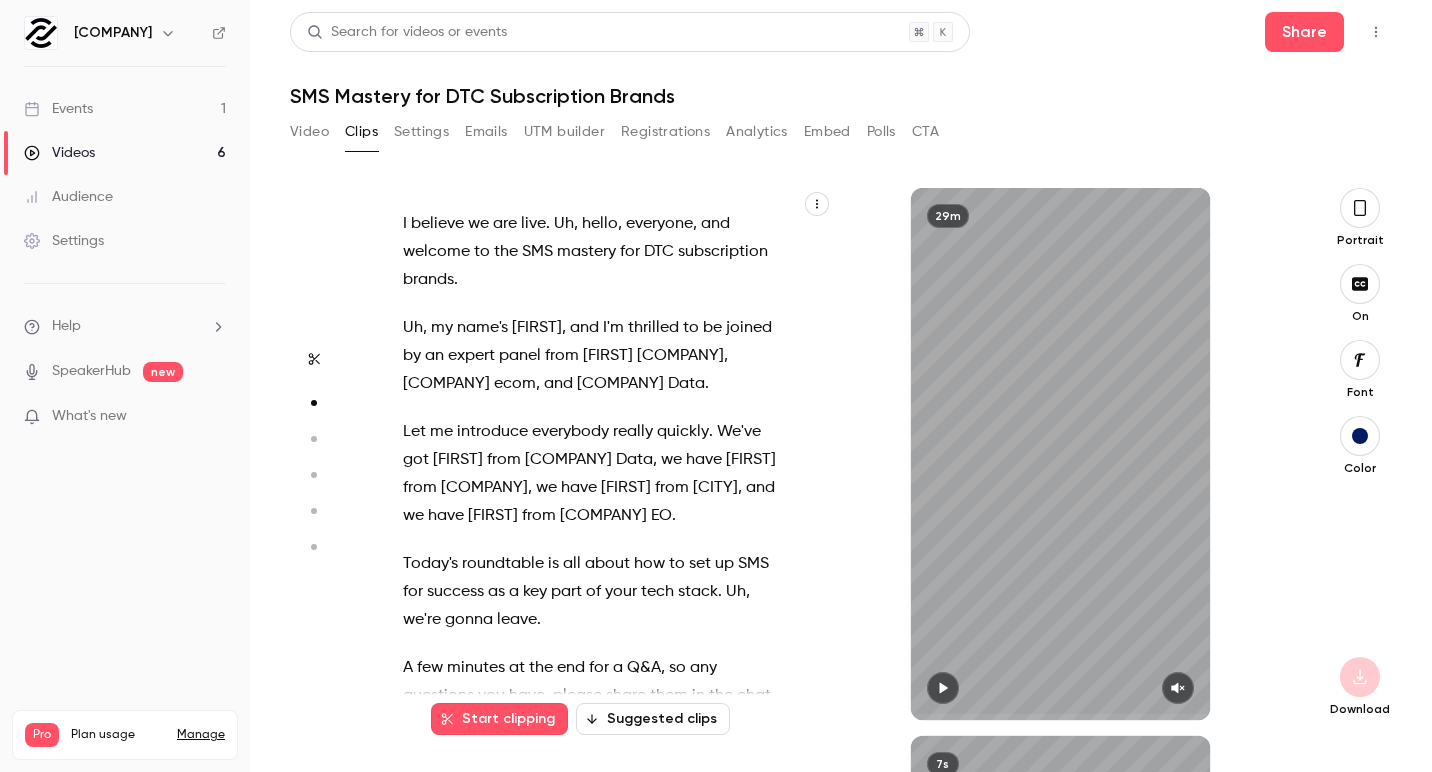 type on "***" 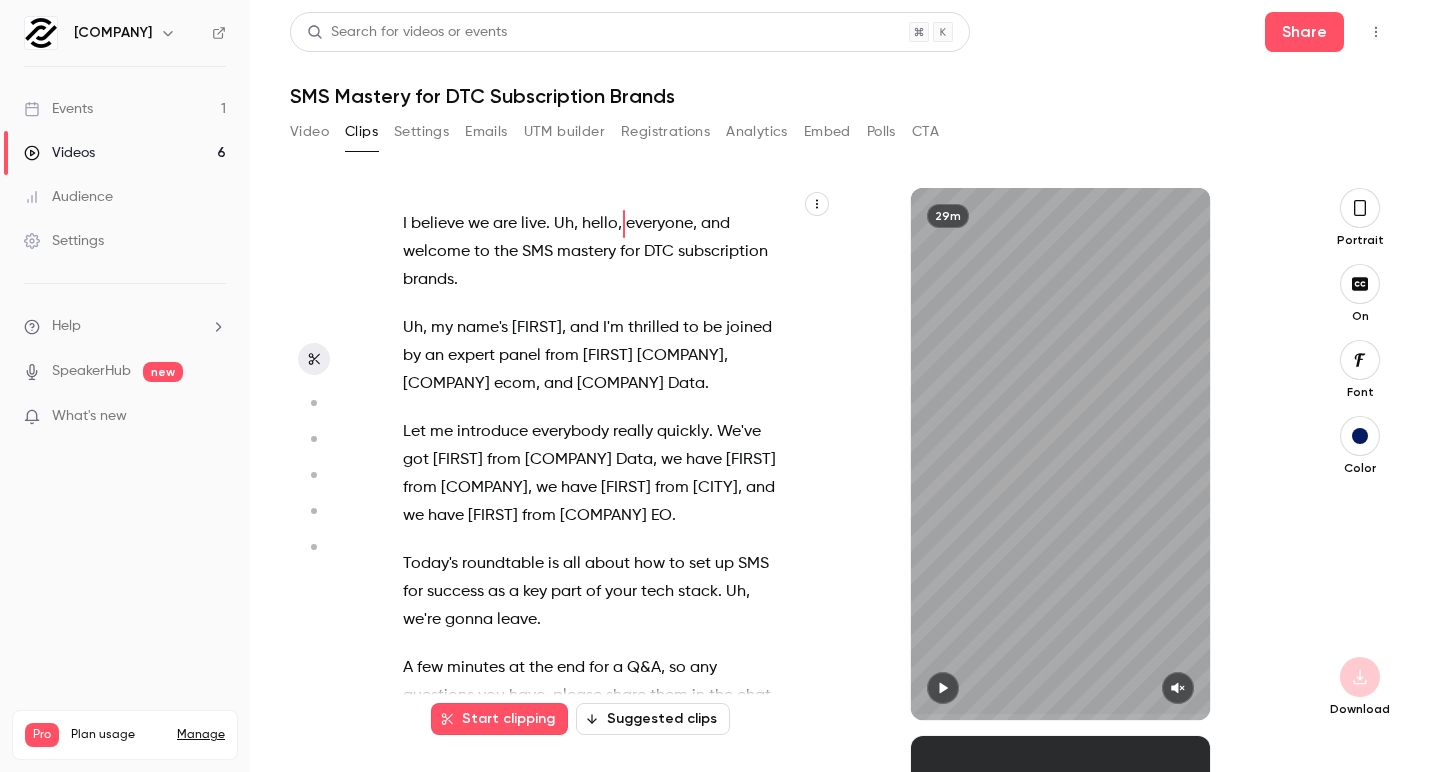 scroll, scrollTop: 0, scrollLeft: 0, axis: both 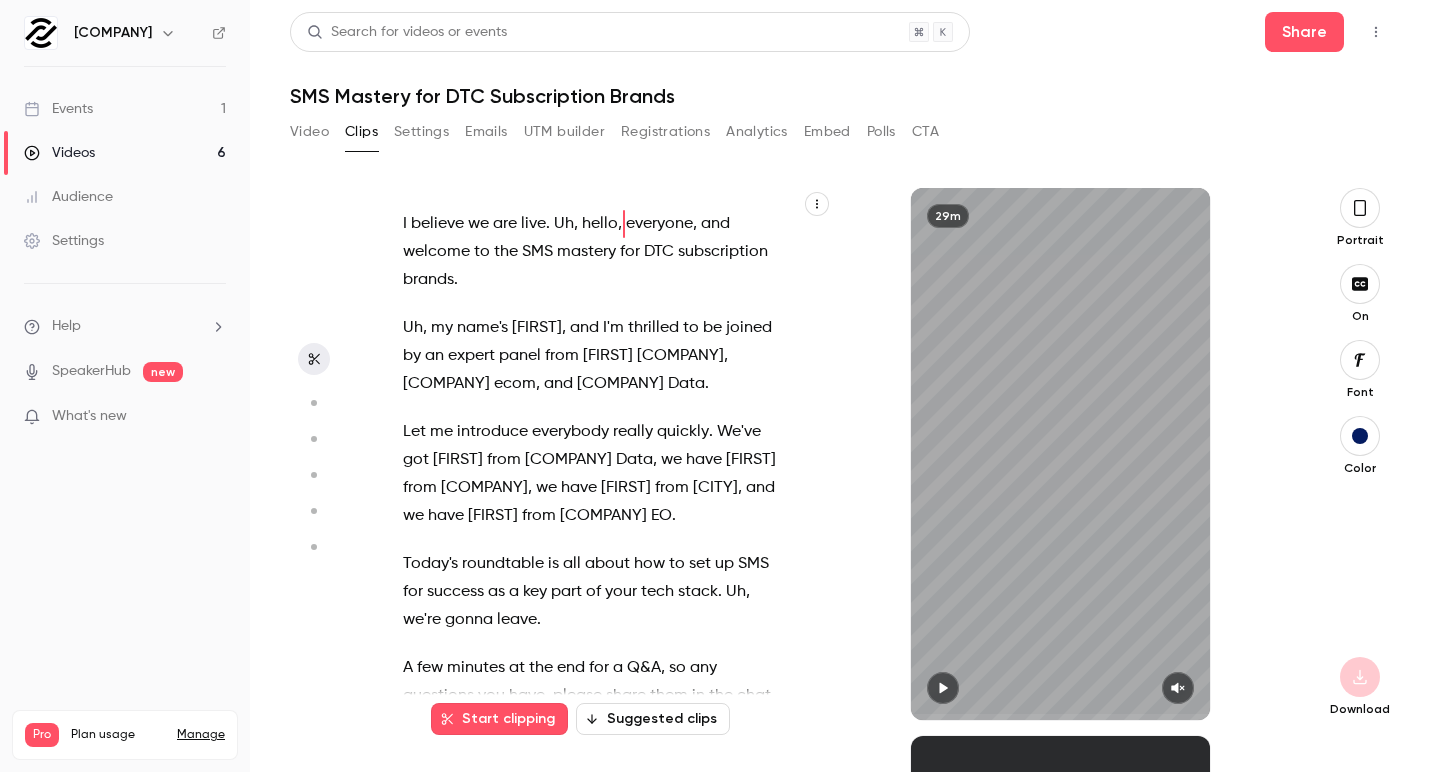 click 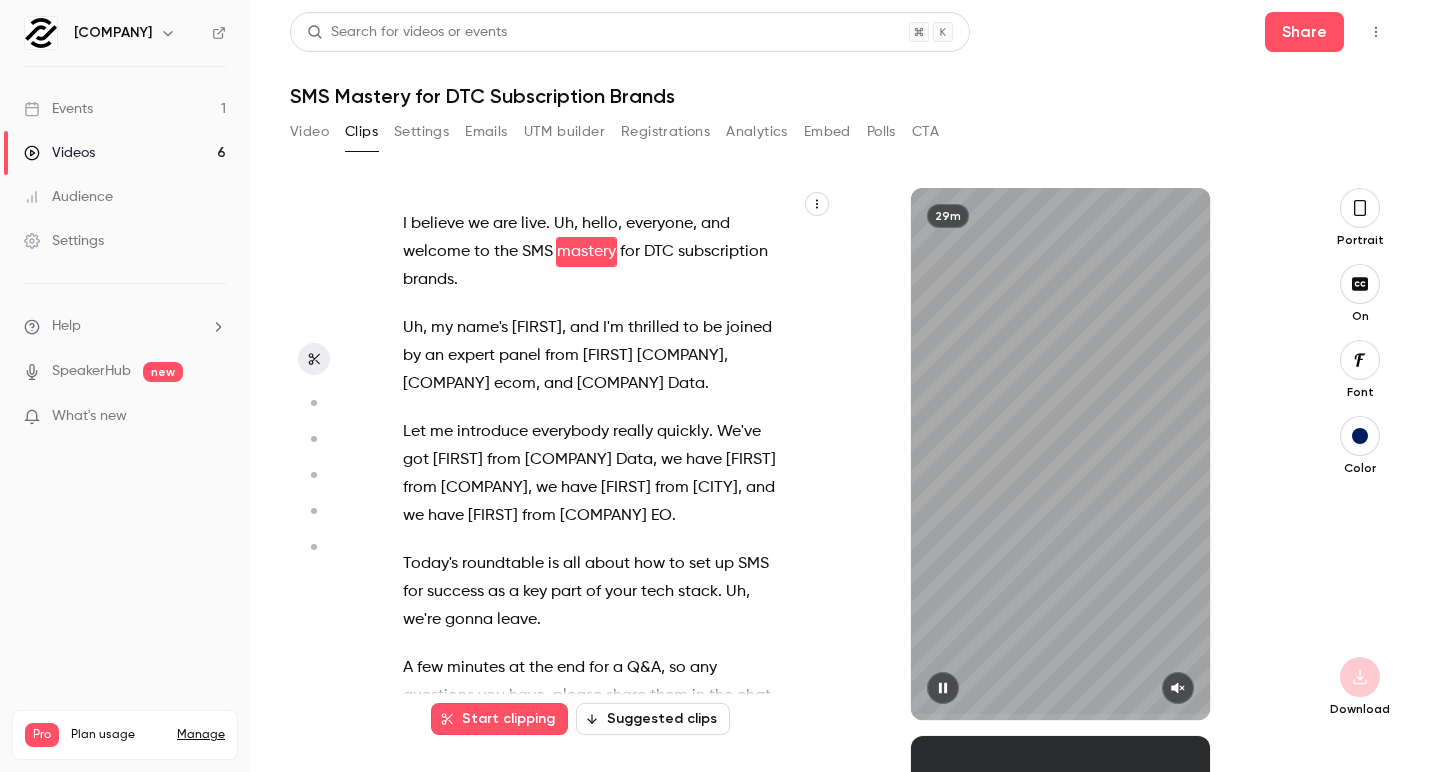 click at bounding box center [1060, 717] 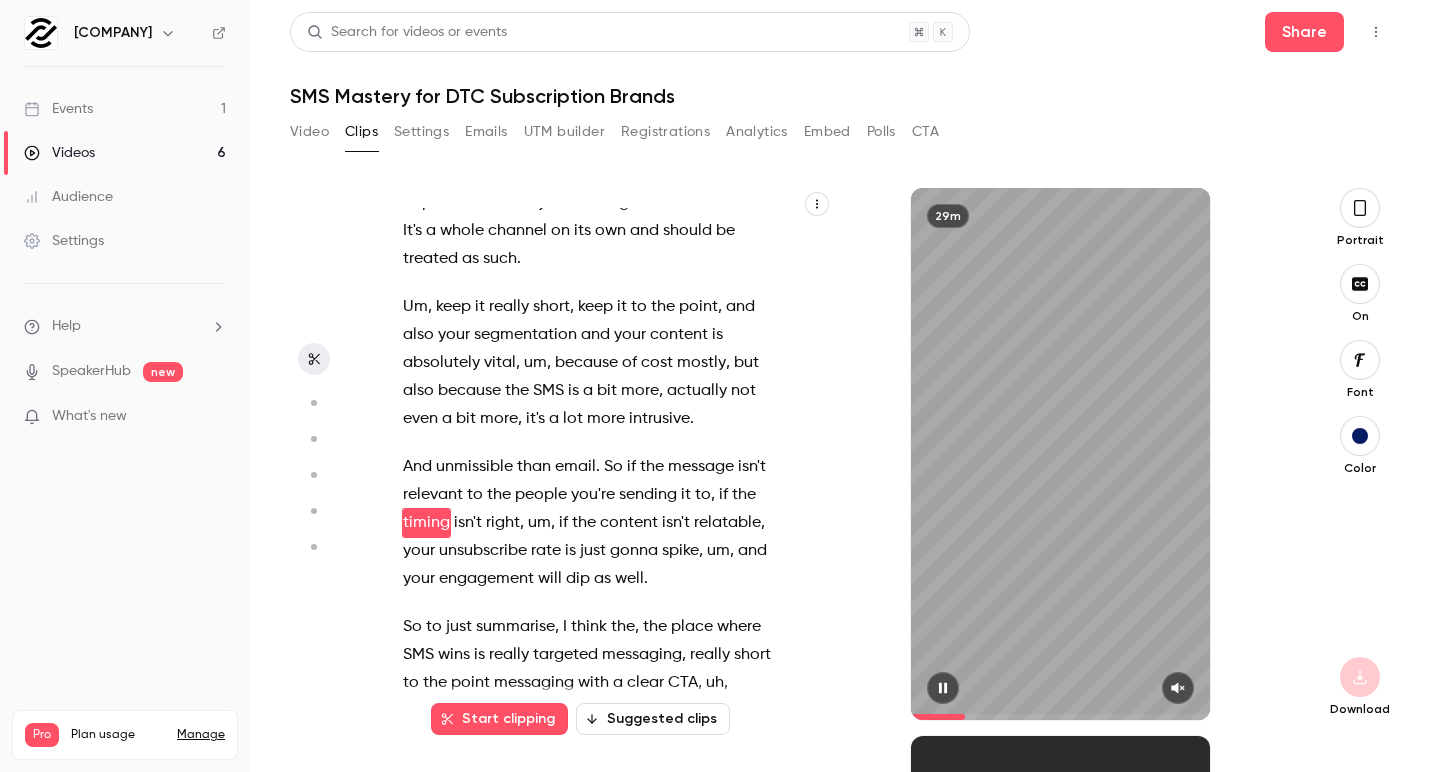 scroll, scrollTop: 3889, scrollLeft: 0, axis: vertical 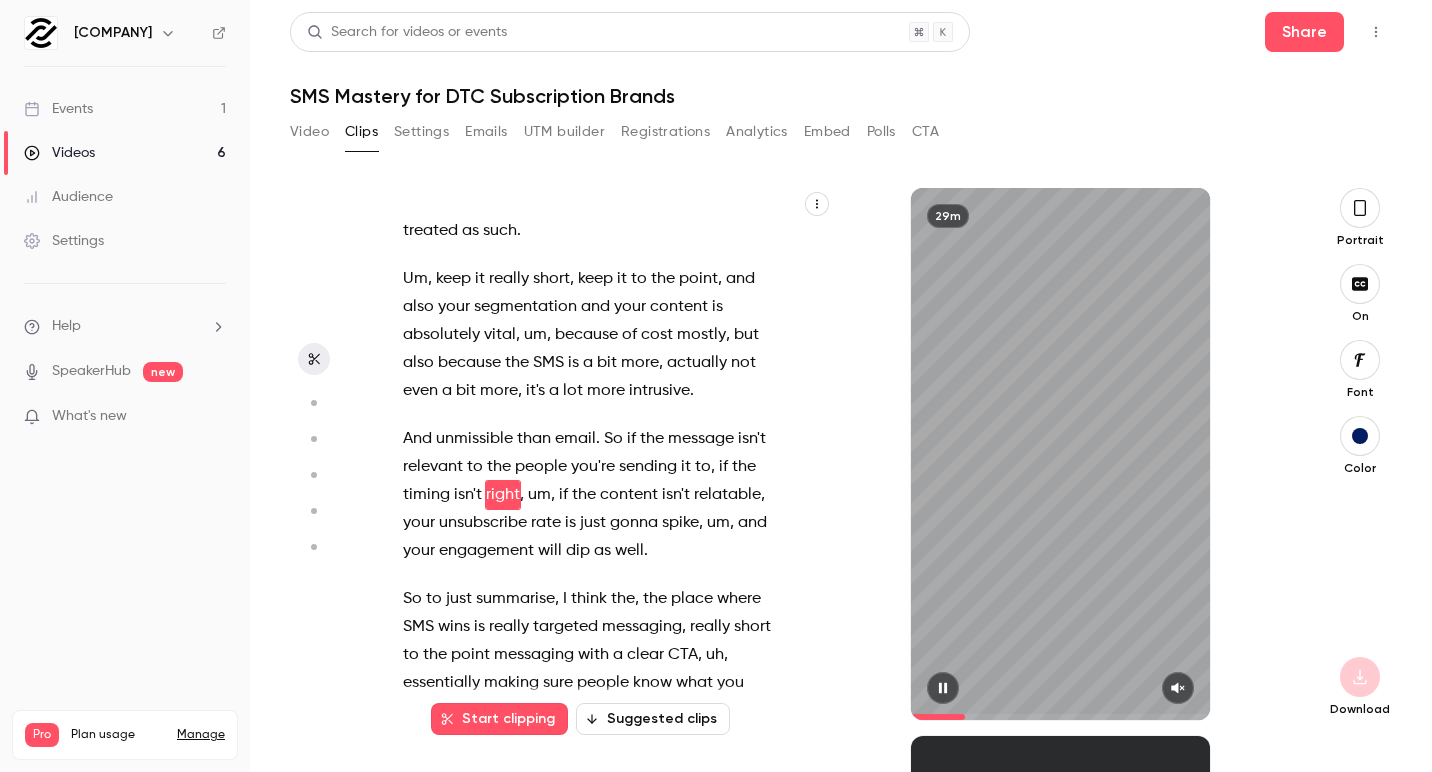 click 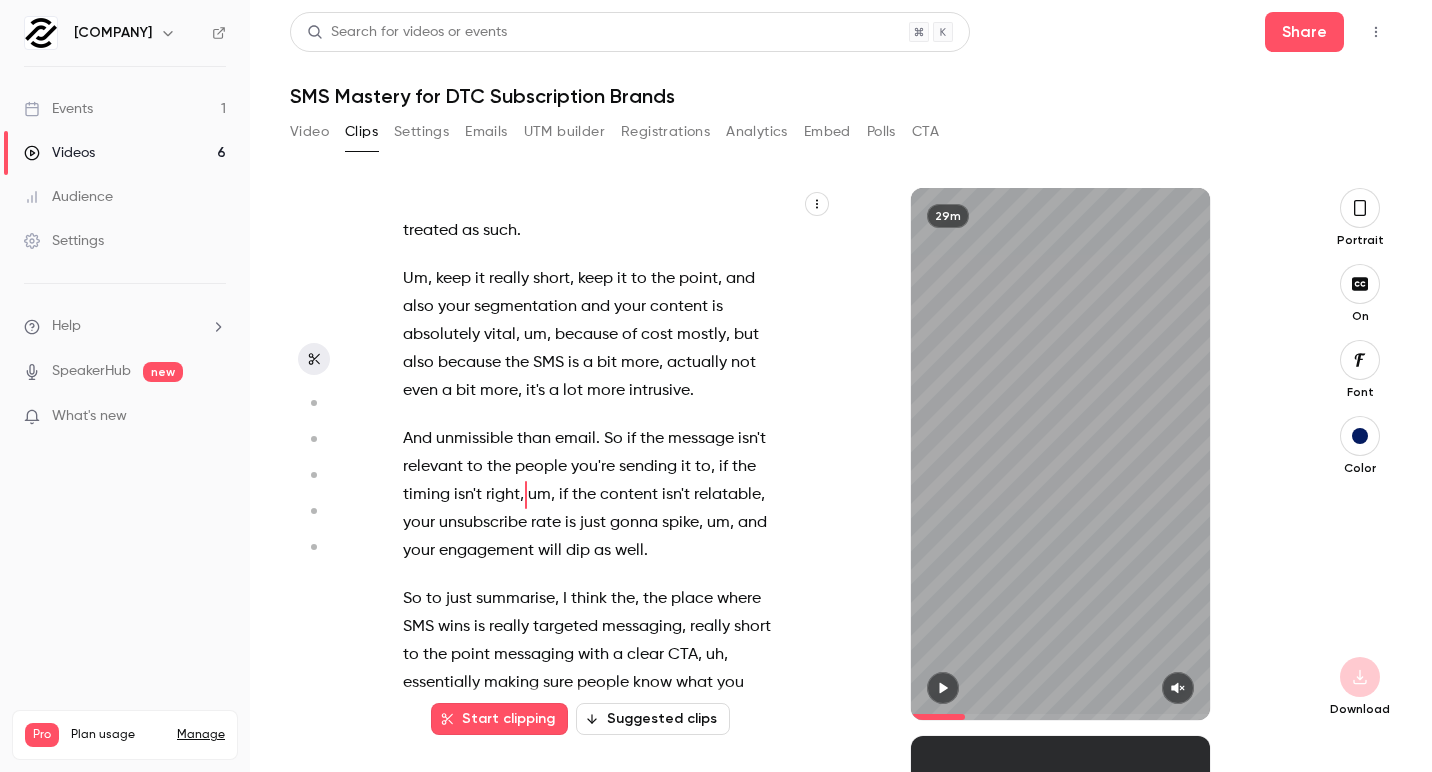 click 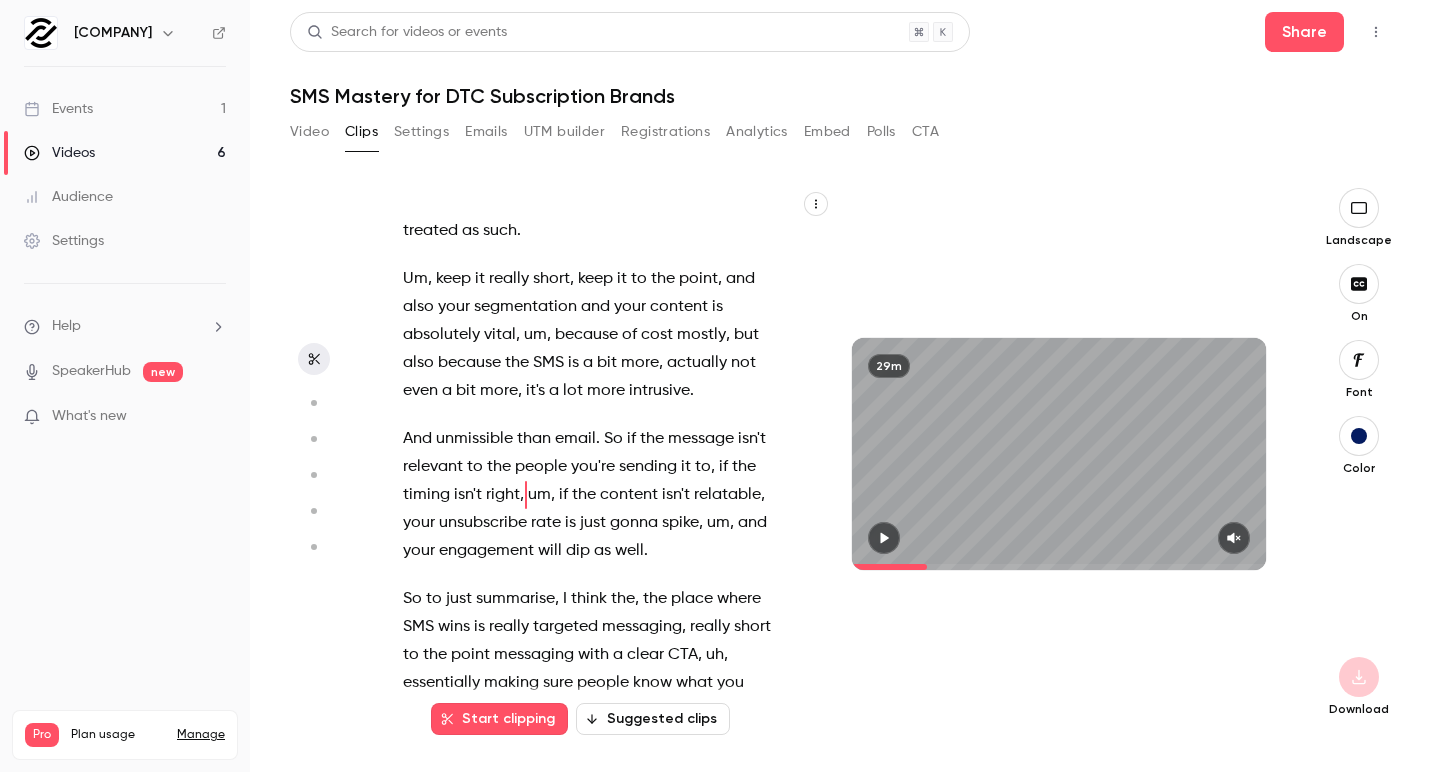 click 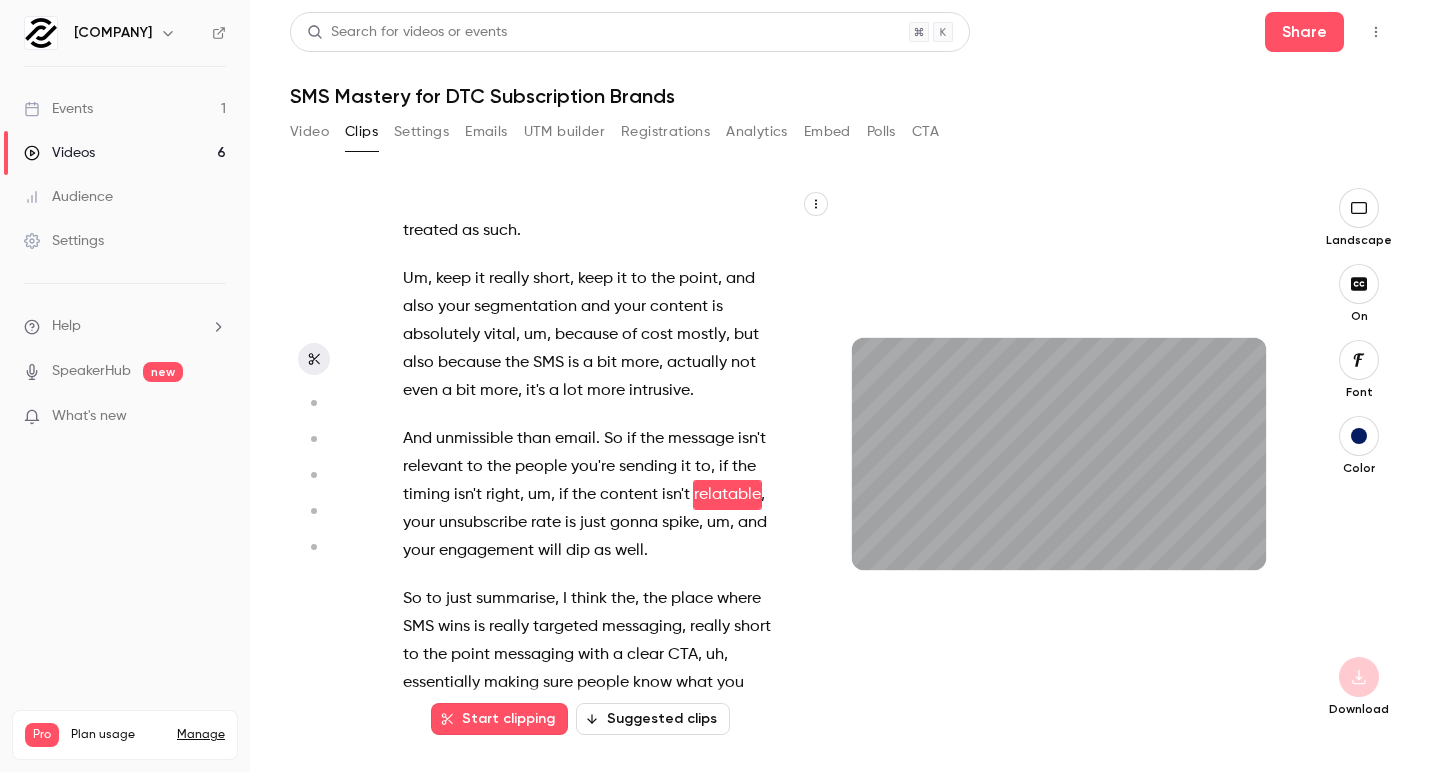 scroll, scrollTop: 3917, scrollLeft: 0, axis: vertical 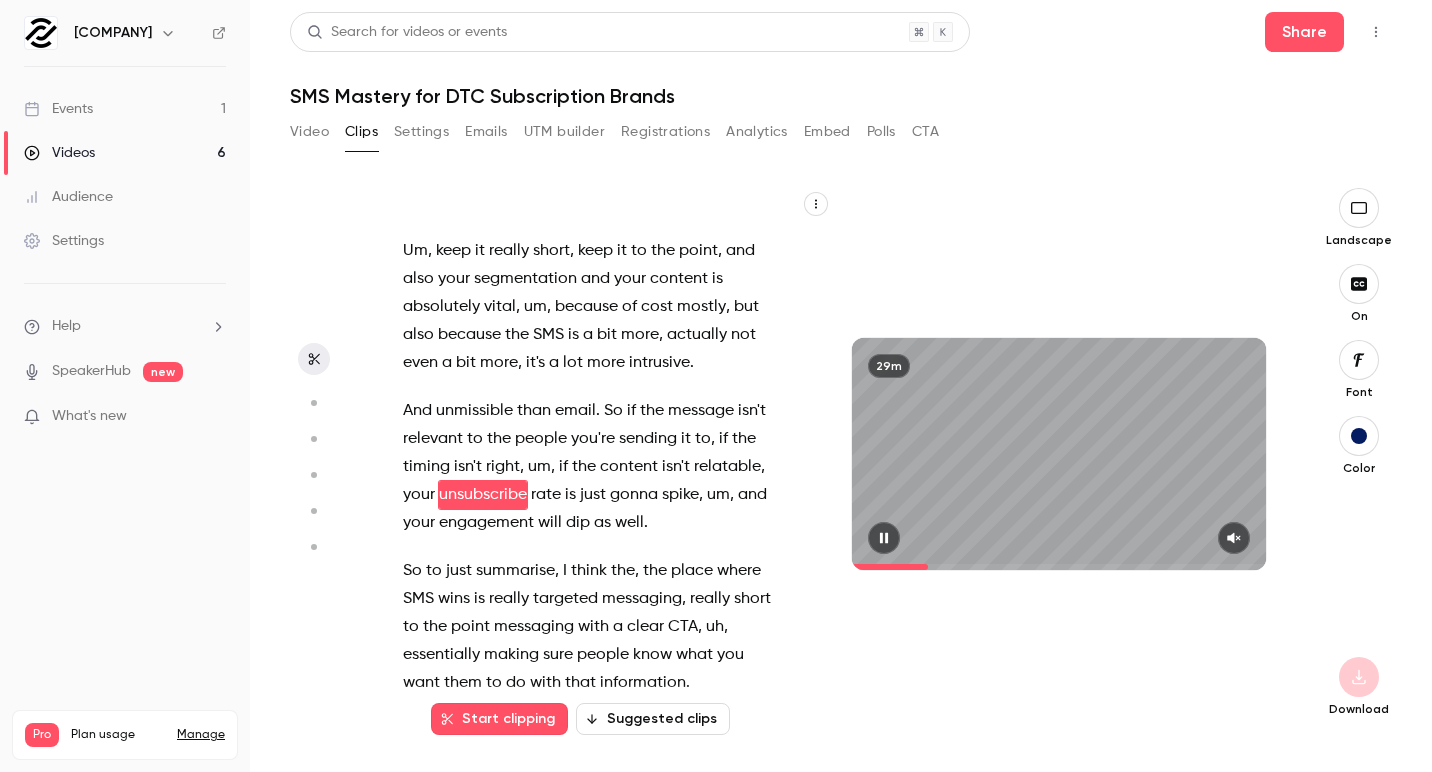 click at bounding box center [884, 538] 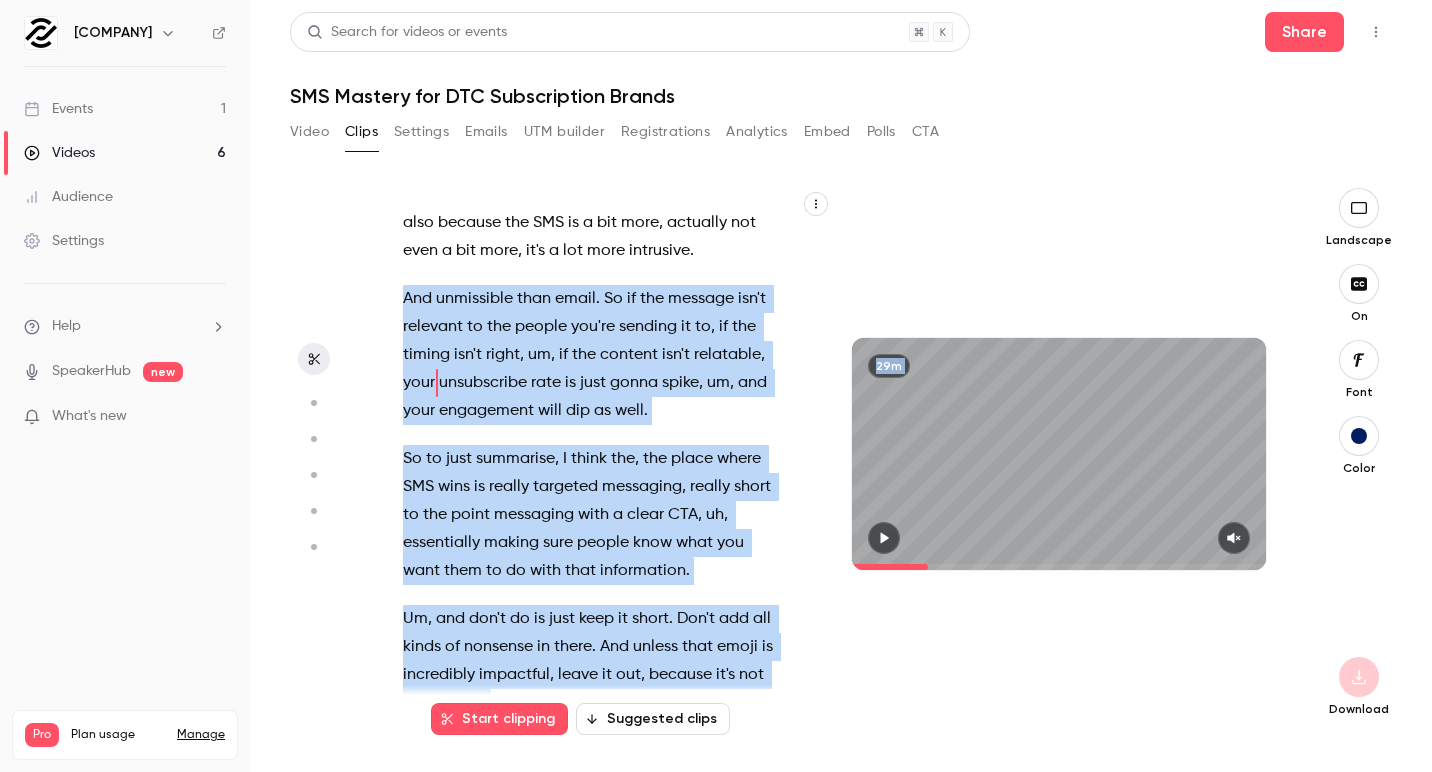scroll, scrollTop: 4098, scrollLeft: 0, axis: vertical 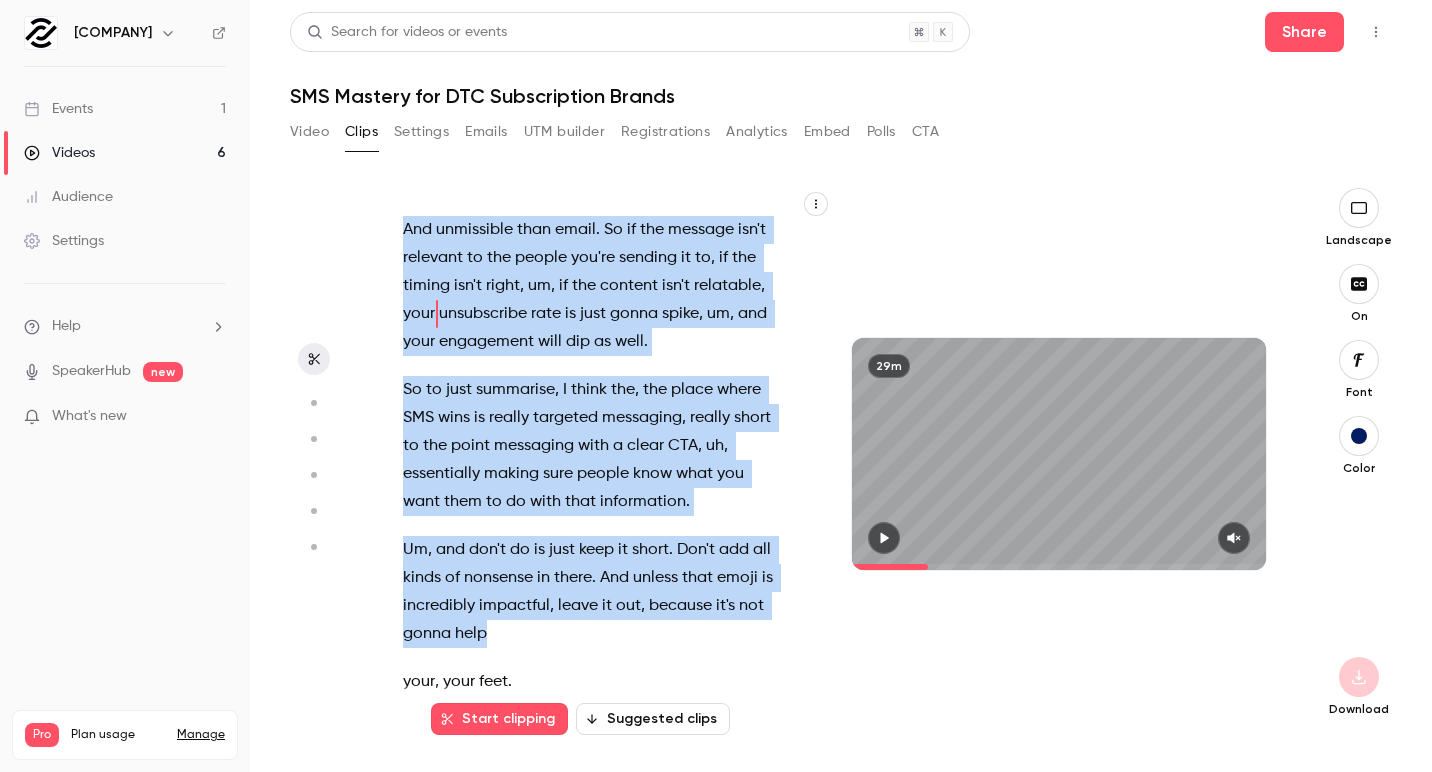 drag, startPoint x: 405, startPoint y: 379, endPoint x: 704, endPoint y: 619, distance: 383.4071 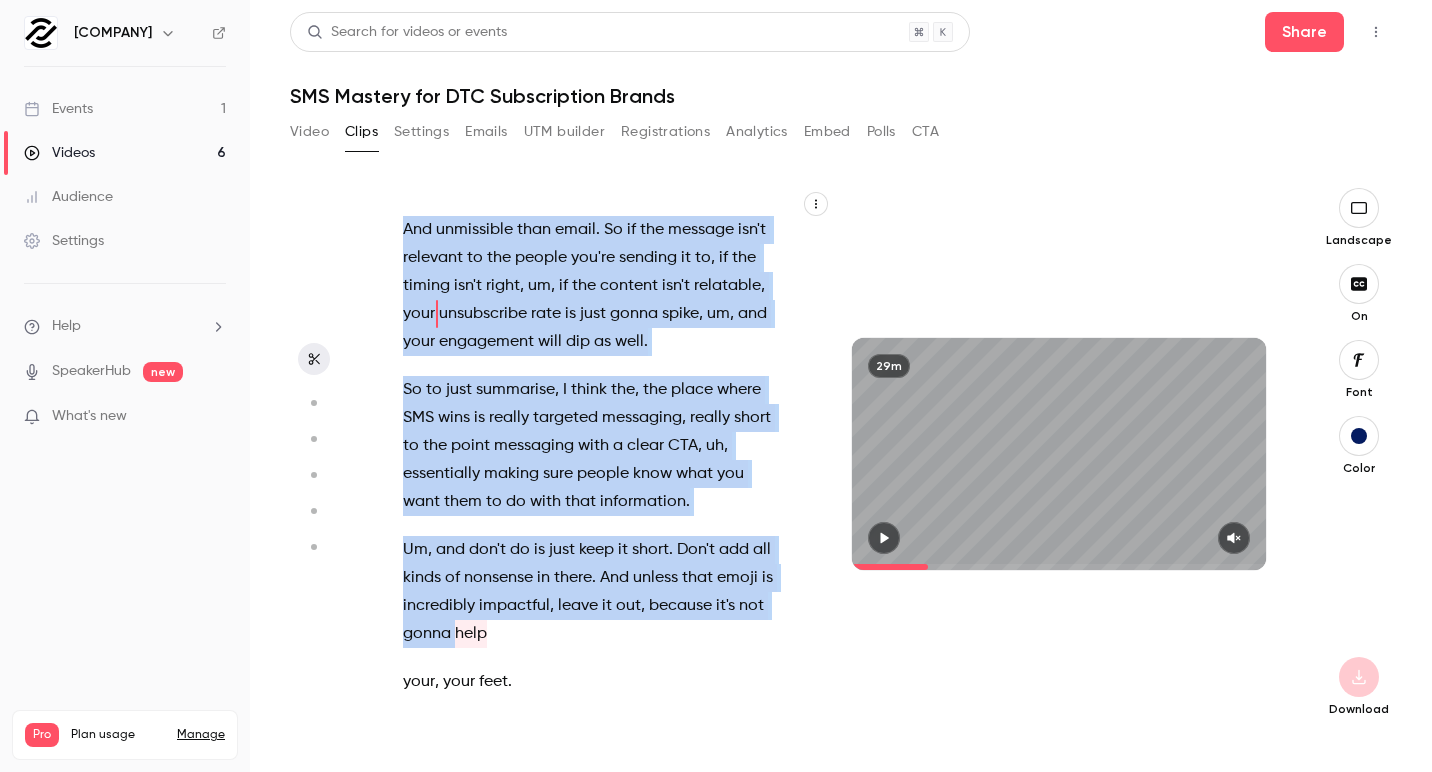 scroll, scrollTop: 3833, scrollLeft: 0, axis: vertical 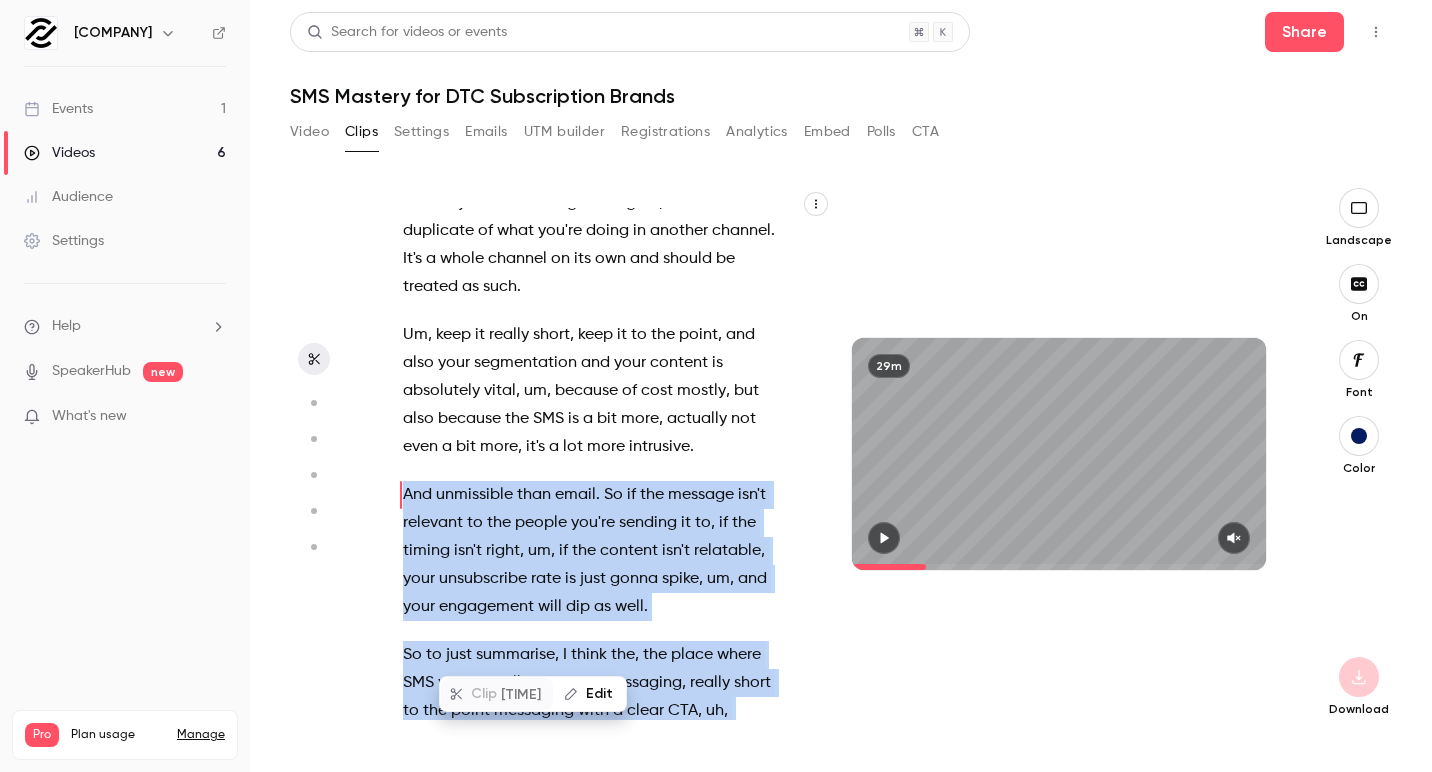 click on "Clip   [TIME]" at bounding box center (497, 694) 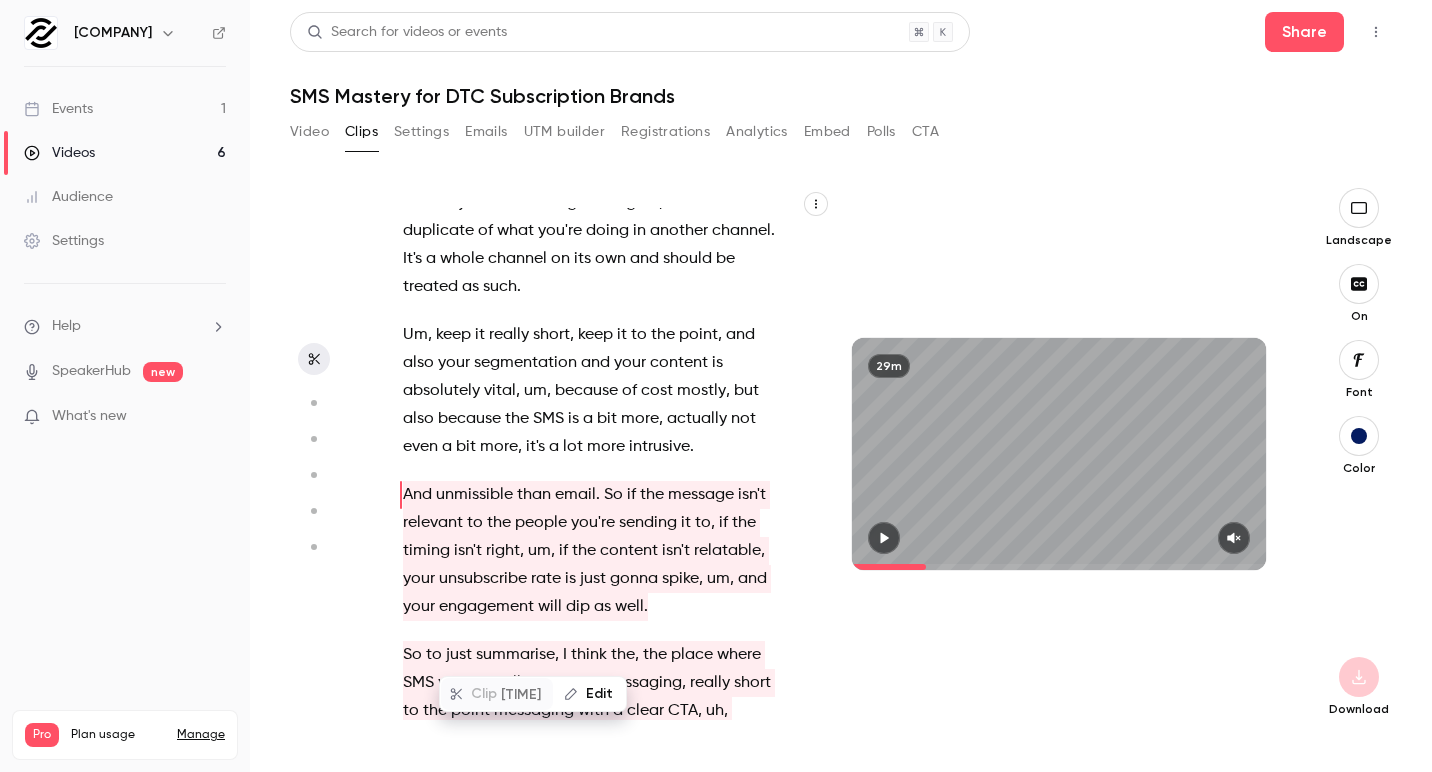 click on "Clip   [TIME]" at bounding box center (497, 694) 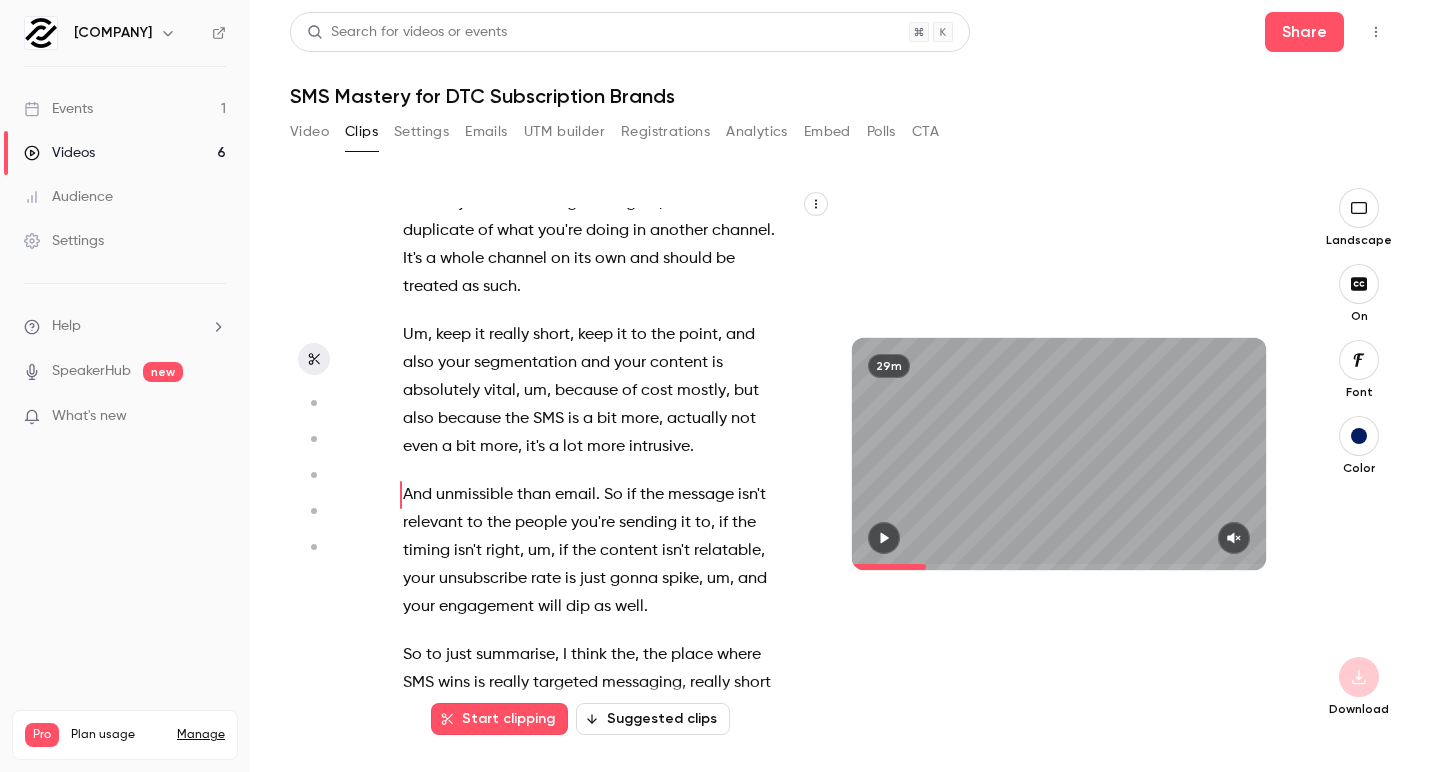 click on "unmissible" at bounding box center [474, 495] 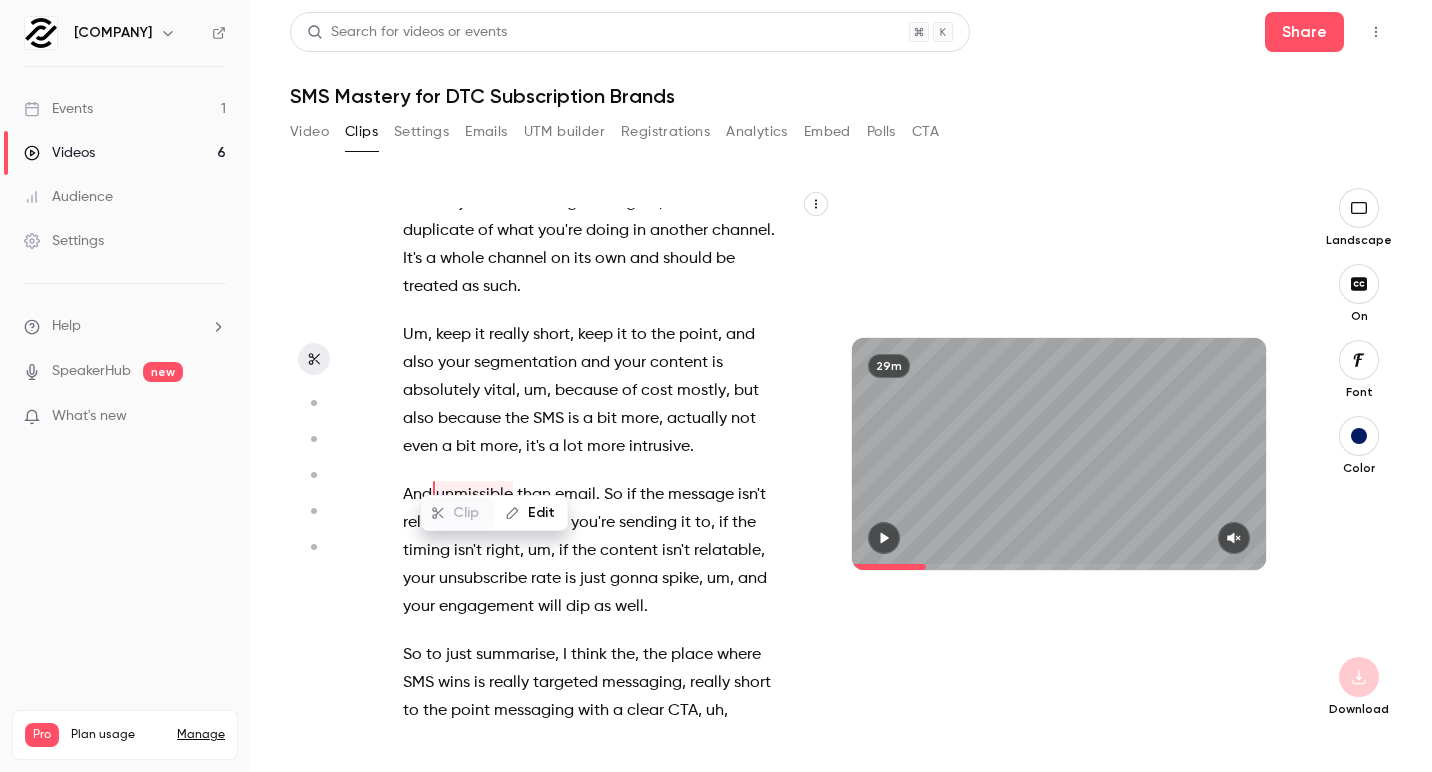 click on "I   believe   we   are   live .   Uh ,   hello ,   everyone ,   and   welcome   to   the   SMS   mastery   for   DTC   subscription   brands .   Uh ,   my   name's   [FIRST] ,   and   I'm   thrilled   to   be   joined   by   an   expert   panel   from   [COMPANY]   Smarter ,   Underground   ecom ,   and   Little   Data .   Let   me   introduce   everybody   really   quickly .   We've   got   [FIRST]   from   Little   Data ,   we   have   [FIRST]   from   [COMPANY] ,   we   have   [FIRST]   from   Sparta ,   and   we   have   [FIRST]   from   Underground   EO .   Today's   roundtable   is   all   about   how   to   set   up   SMS   for   success   as   a   key   part   of   your   tech   stack .   Uh ,   we're   gonna   leave .   A   few   minutes   at   the   end   for   a   Q&A ,   so   any   questions   you   have ,   please   share   them   in   the   chat ,   but   also   save   them   for   the   end ,   whatever   you   think's   most   appropriate .   There   will   also   be   a   poll   at   the   end   of   uh   the   webinar" at bounding box center (600, 464) 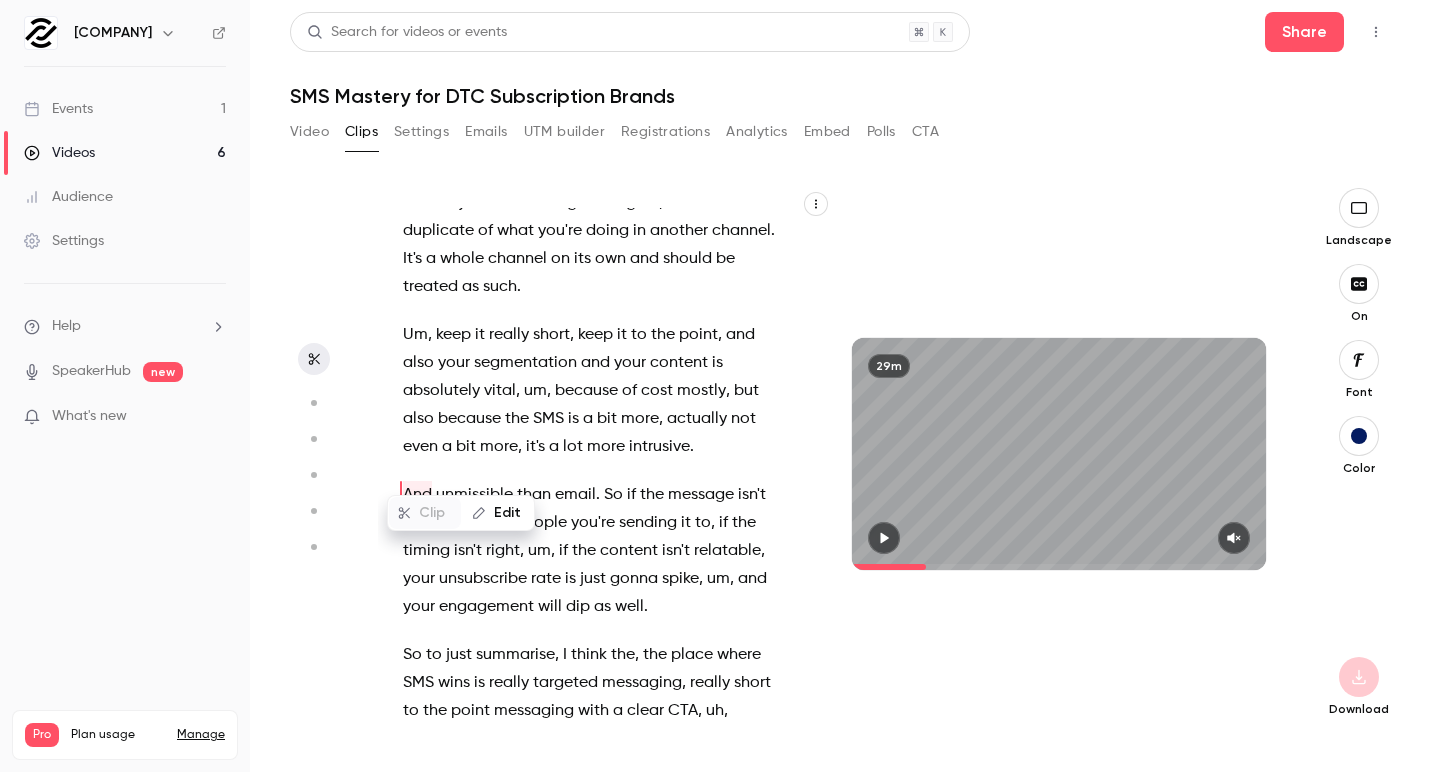 drag, startPoint x: 403, startPoint y: 460, endPoint x: 691, endPoint y: 537, distance: 298.11575 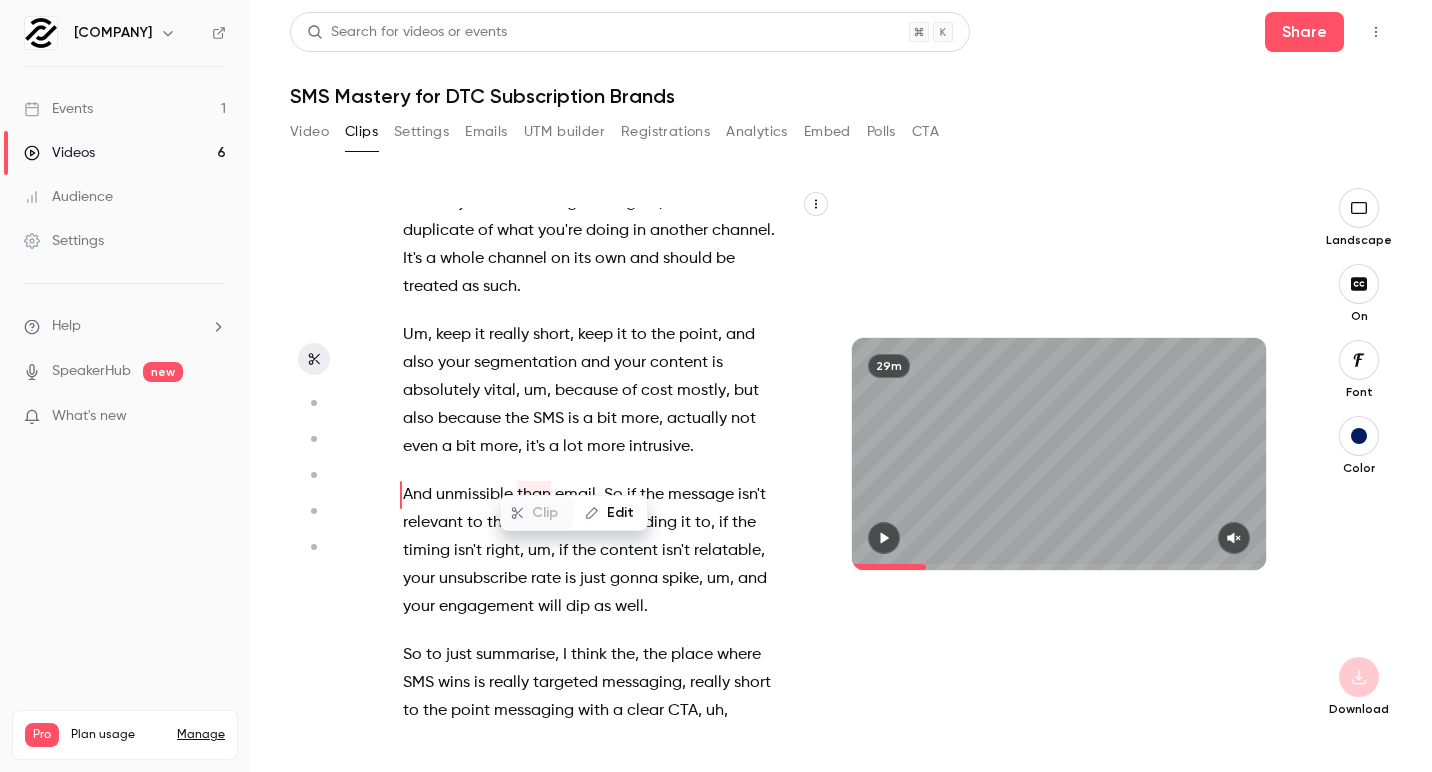 click on "I   believe   we   are   live .   Uh ,   hello ,   everyone ,   and   welcome   to   the   SMS   mastery   for   DTC   subscription   brands .   Uh ,   my   name's   [FIRST] ,   and   I'm   thrilled   to   be   joined   by   an   expert   panel   from   [COMPANY]   Smarter ,   Underground   ecom ,   and   Little   Data .   Let   me   introduce   everybody   really   quickly .   We've   got   [FIRST]   from   Little   Data ,   we   have   [FIRST]   from   [COMPANY] ,   we   have   [FIRST]   from   Sparta ,   and   we   have   [FIRST]   from   Underground   EO .   Today's   roundtable   is   all   about   how   to   set   up   SMS   for   success   as   a   key   part   of   your   tech   stack .   Uh ,   we're   gonna   leave .   A   few   minutes   at   the   end   for   a   Q&A ,   so   any   questions   you   have ,   please   share   them   in   the   chat ,   but   also   save   them   for   the   end ,   whatever   you   think's   most   appropriate .   There   will   also   be   a   poll   at   the   end   of   uh   the   webinar" at bounding box center [600, 464] 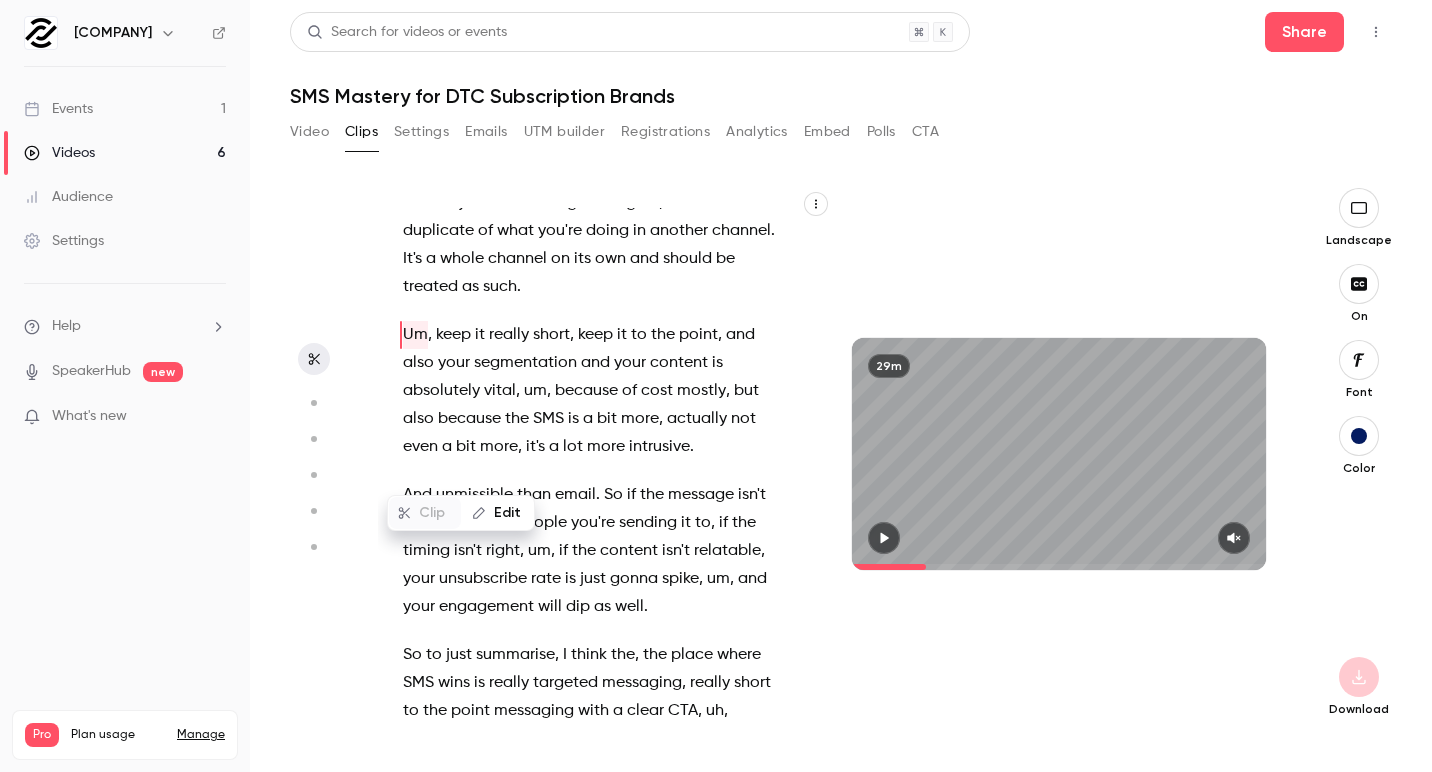 scroll, scrollTop: 3673, scrollLeft: 0, axis: vertical 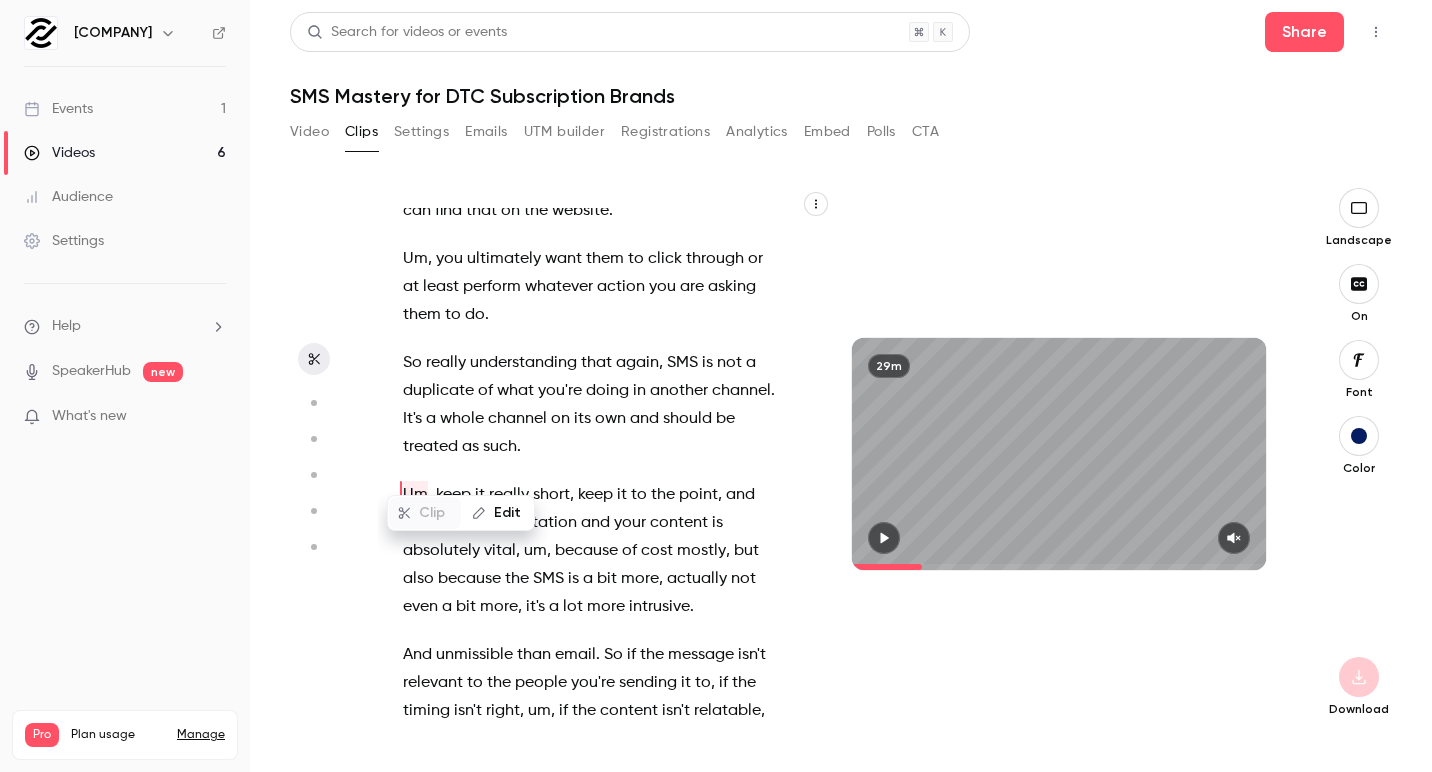 click on "I   believe   we   are   live .   Uh ,   hello ,   everyone ,   and   welcome   to   the   SMS   mastery   for   DTC   subscription   brands .   Uh ,   my   name's   [FIRST] ,   and   I'm   thrilled   to   be   joined   by   an   expert   panel   from   [COMPANY]   Smarter ,   Underground   ecom ,   and   Little   Data .   Let   me   introduce   everybody   really   quickly .   We've   got   [FIRST]   from   Little   Data ,   we   have   [FIRST]   from   [COMPANY] ,   we   have   [FIRST]   from   Sparta ,   and   we   have   [FIRST]   from   Underground   EO .   Today's   roundtable   is   all   about   how   to   set   up   SMS   for   success   as   a   key   part   of   your   tech   stack .   Uh ,   we're   gonna   leave .   A   few   minutes   at   the   end   for   a   Q&A ,   so   any   questions   you   have ,   please   share   them   in   the   chat ,   but   also   save   them   for   the   end ,   whatever   you   think's   most   appropriate .   There   will   also   be   a   poll   at   the   end   of   uh   the   webinar" at bounding box center [600, 464] 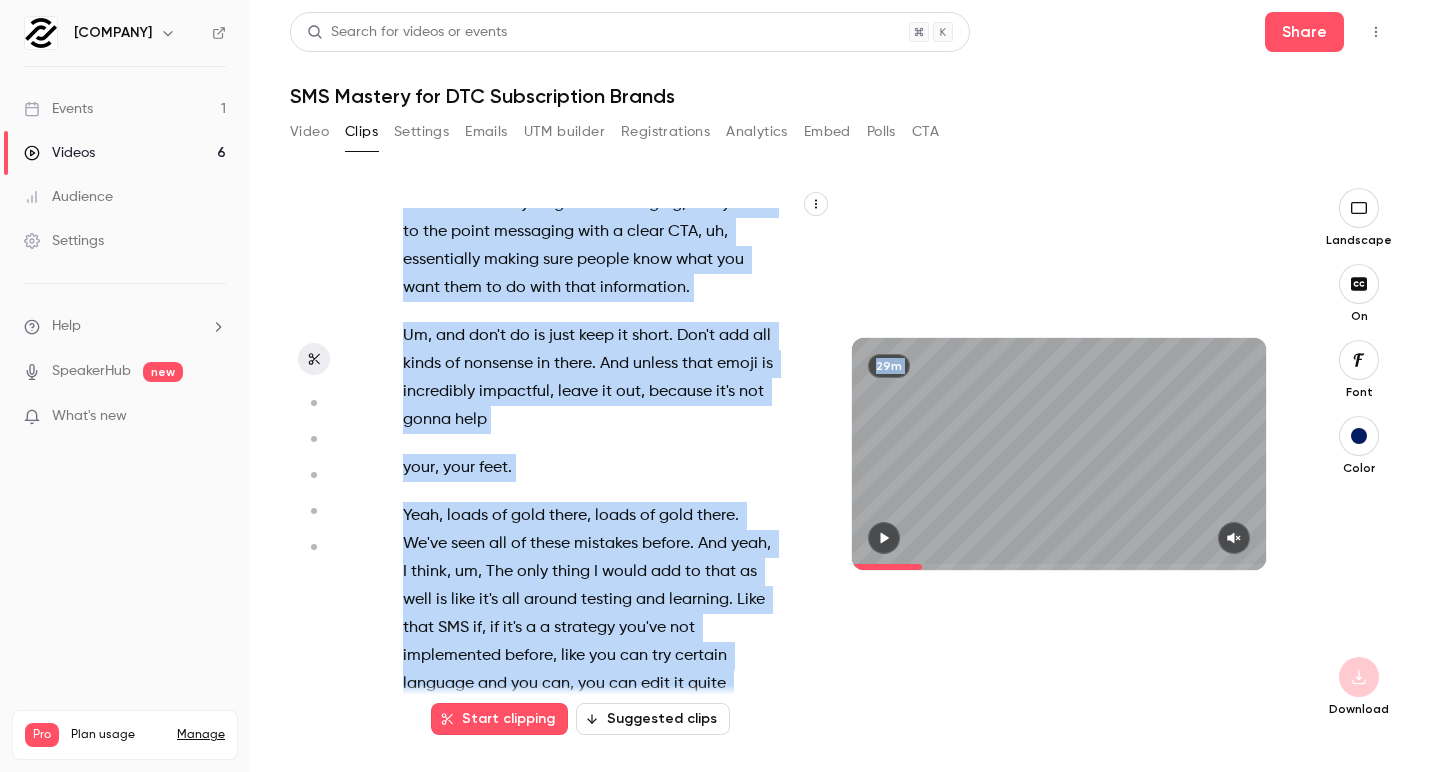 scroll, scrollTop: 4376, scrollLeft: 0, axis: vertical 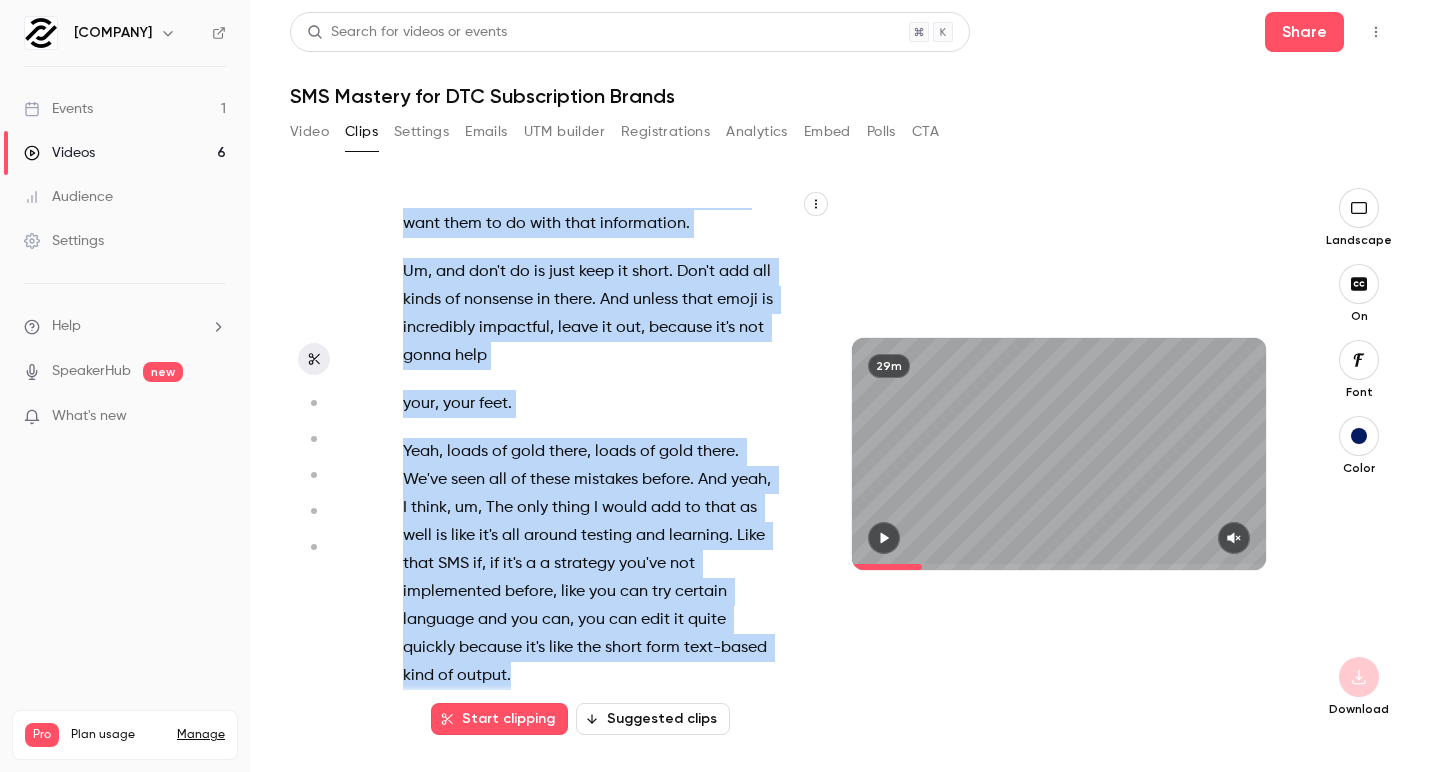 drag, startPoint x: 403, startPoint y: 467, endPoint x: 742, endPoint y: 655, distance: 387.6403 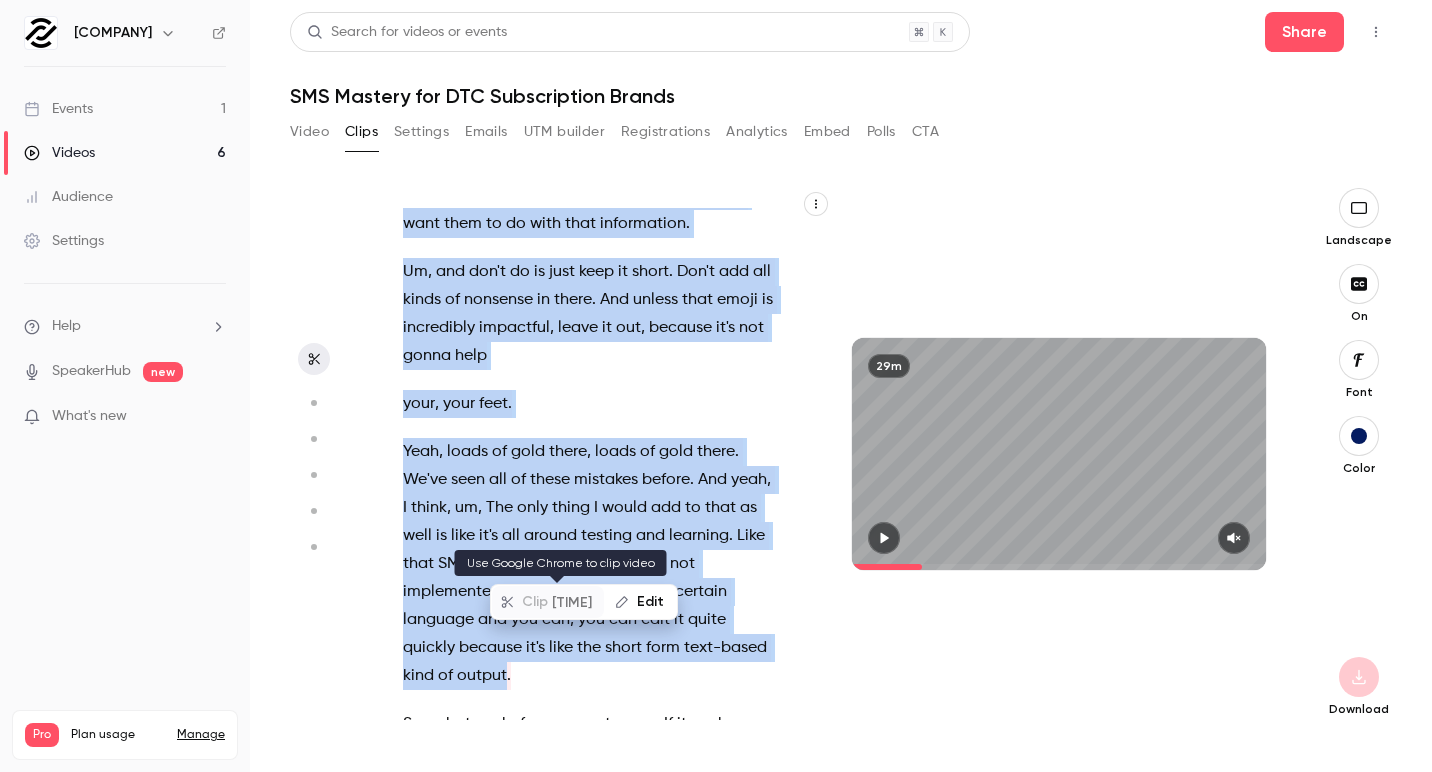 click on "Clip   [TIME]" at bounding box center [548, 602] 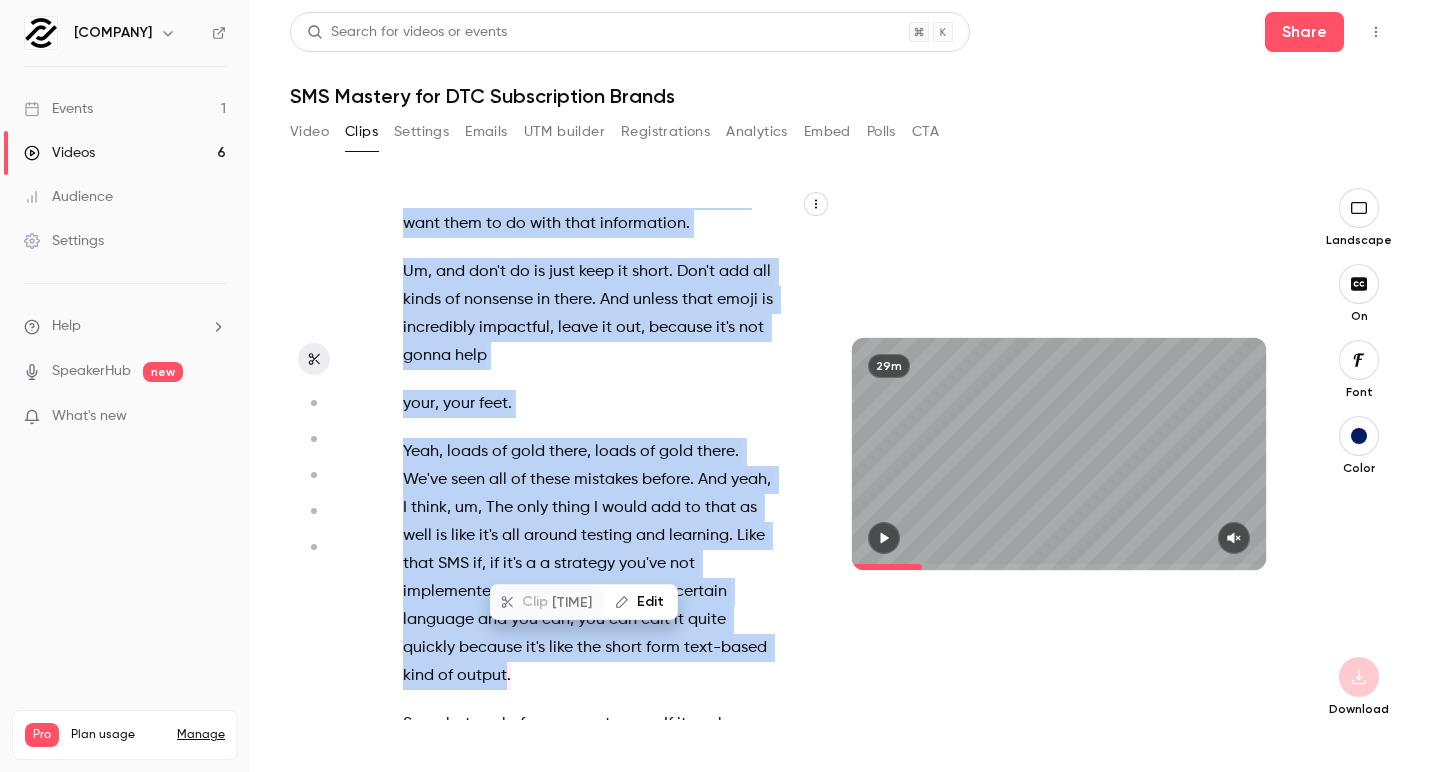 click on "I   believe   we   are   live .   Uh ,   hello ,   everyone ,   and   welcome   to   the   SMS   mastery   for   DTC   subscription   brands .   Uh ,   my   name's   [FIRST] ,   and   I'm   thrilled   to   be   joined   by   an   expert   panel   from   [COMPANY]   Smarter ,   Underground   ecom ,   and   Little   Data .   Let   me   introduce   everybody   really   quickly .   We've   got   [FIRST]   from   Little   Data ,   we   have   [FIRST]   from   [COMPANY] ,   we   have   [FIRST]   from   Sparta ,   and   we   have   [FIRST]   from   Underground   EO .   Today's   roundtable   is   all   about   how   to   set   up   SMS   for   success   as   a   key   part   of   your   tech   stack .   Uh ,   we're   gonna   leave .   A   few   minutes   at   the   end   for   a   Q&A ,   so   any   questions   you   have ,   please   share   them   in   the   chat ,   but   also   save   them   for   the   end ,   whatever   you   think's   most   appropriate .   There   will   also   be   a   poll   at   the   end   of   uh   the   webinar" at bounding box center (600, 464) 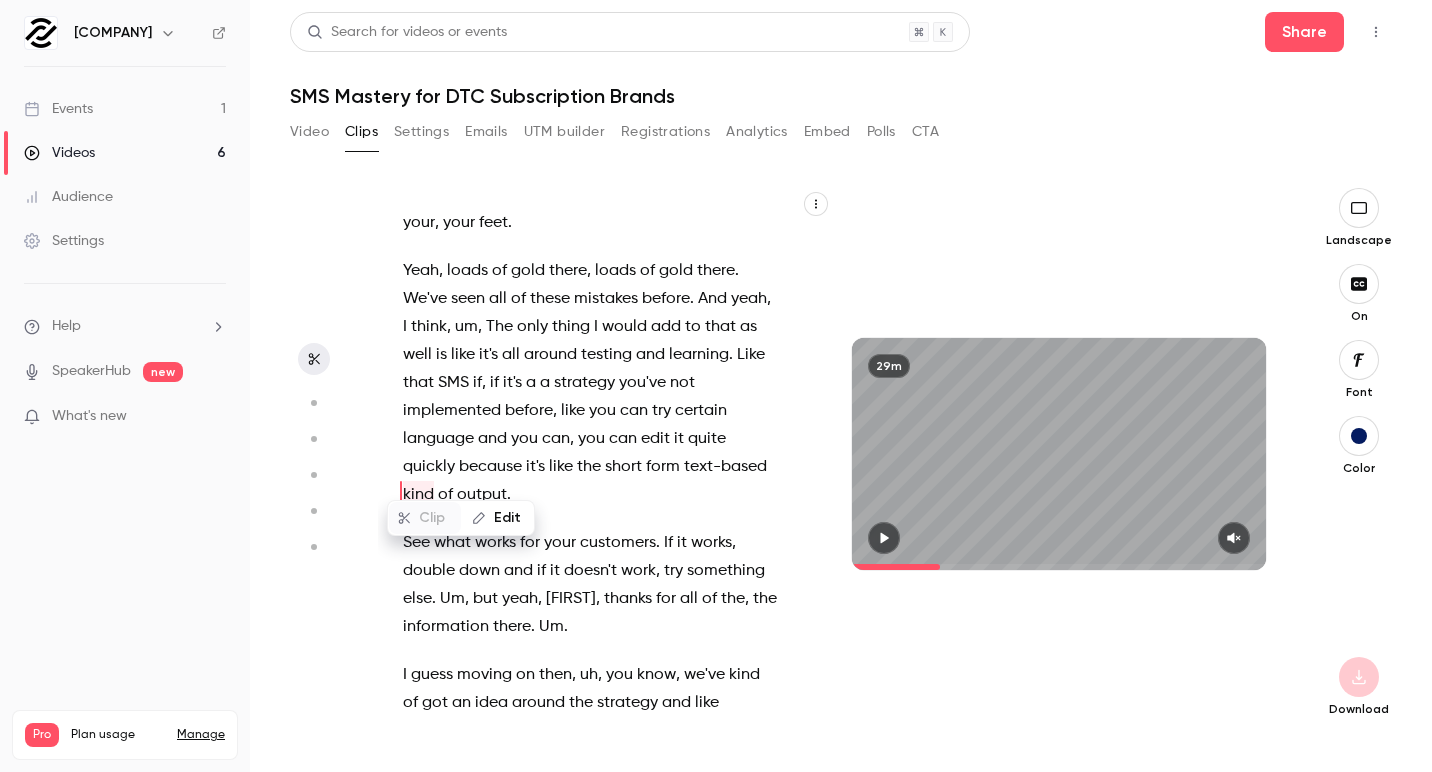 scroll, scrollTop: 4549, scrollLeft: 0, axis: vertical 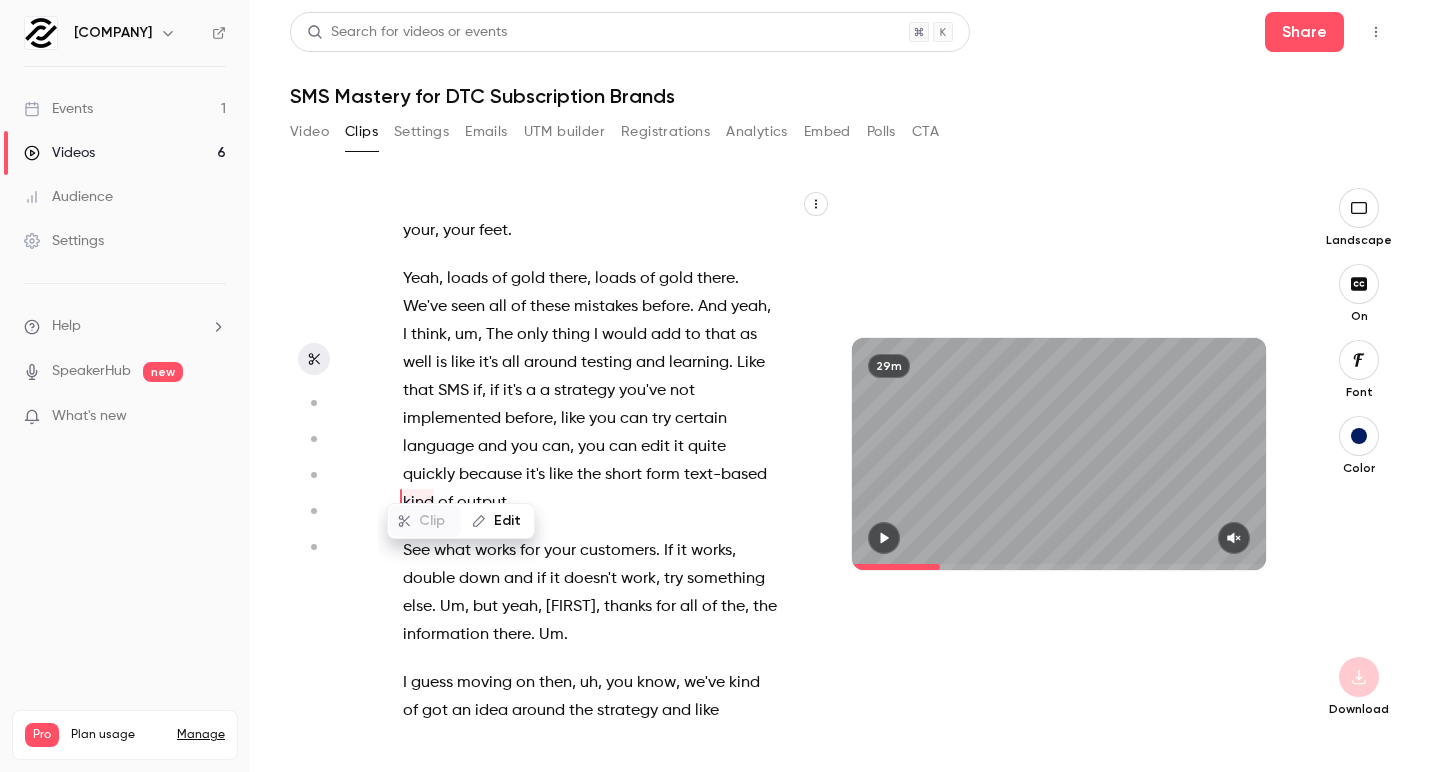 type on "***" 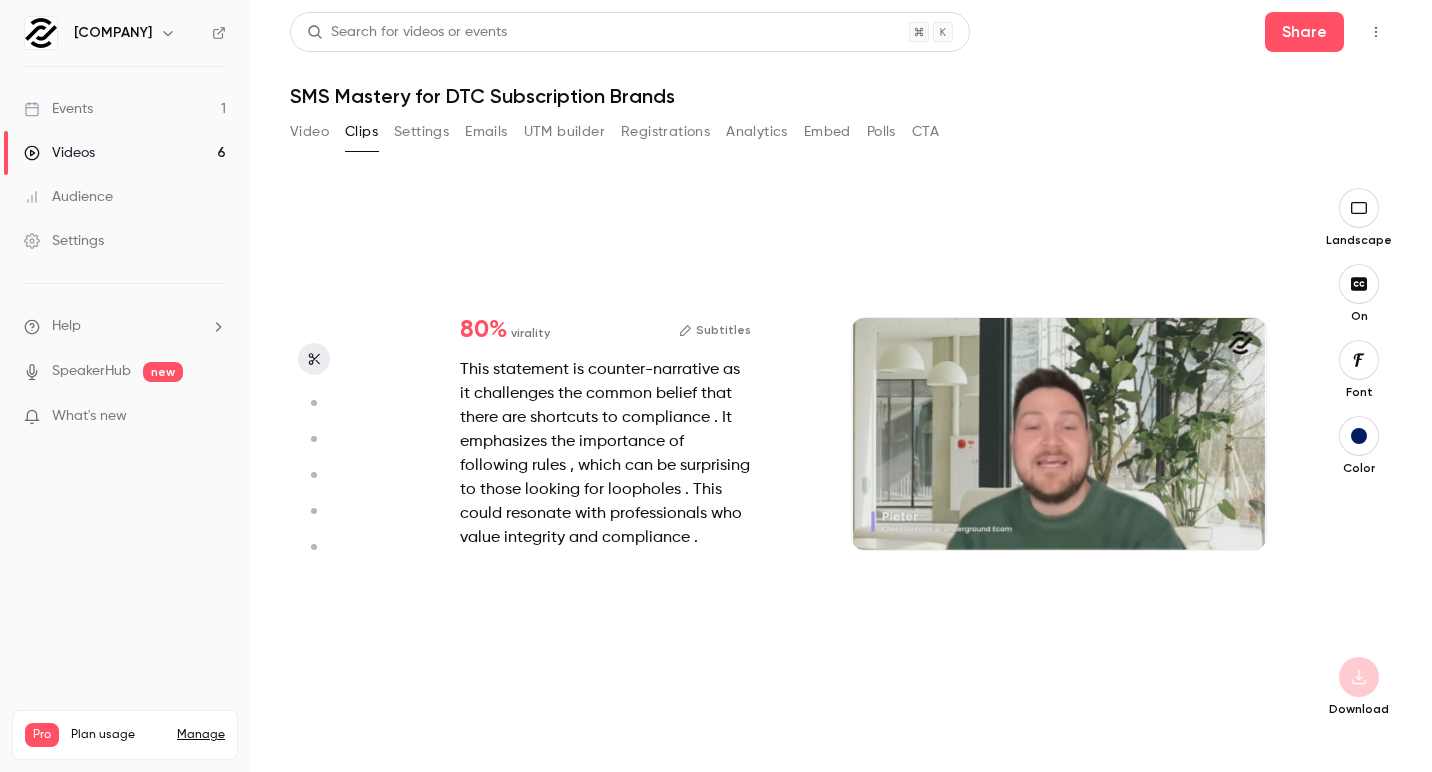 type on "***" 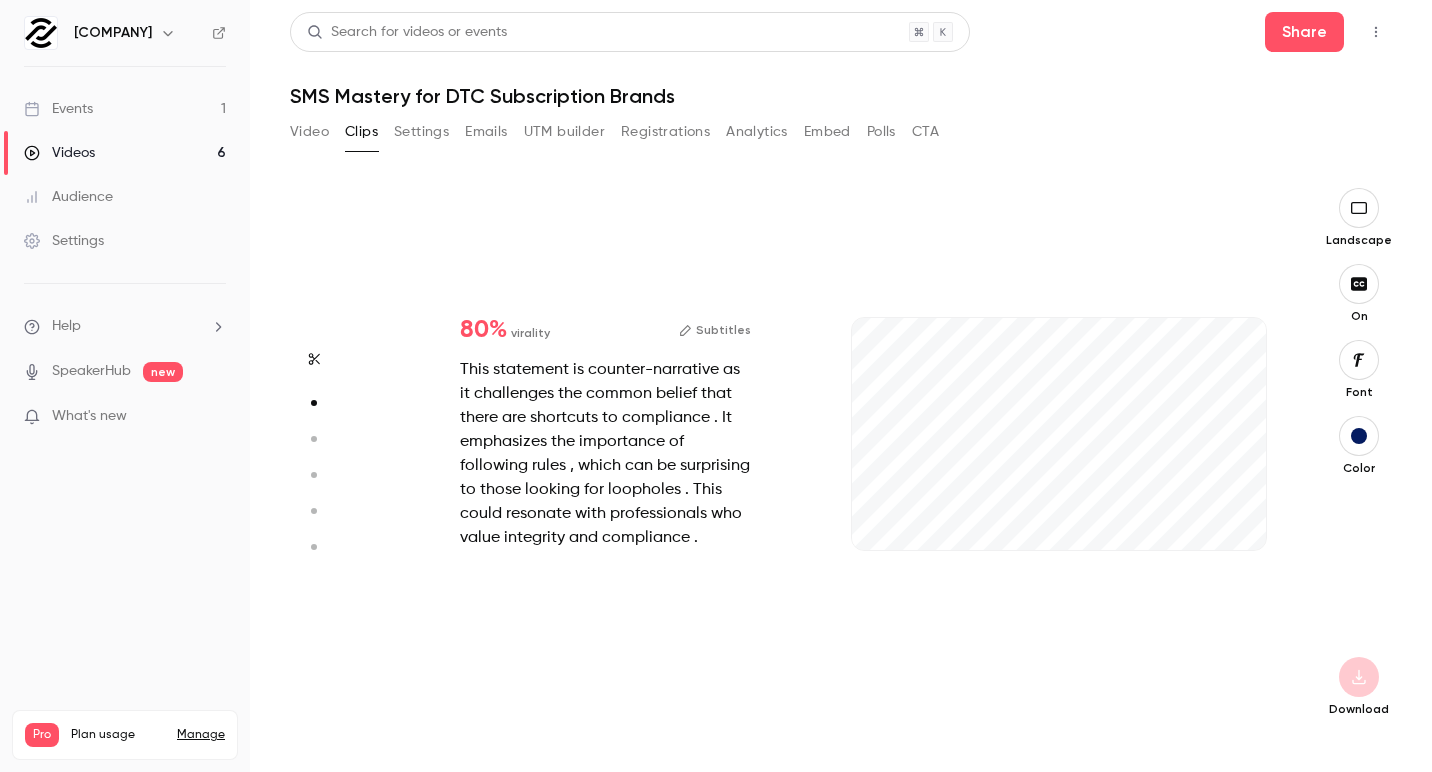 type on "***" 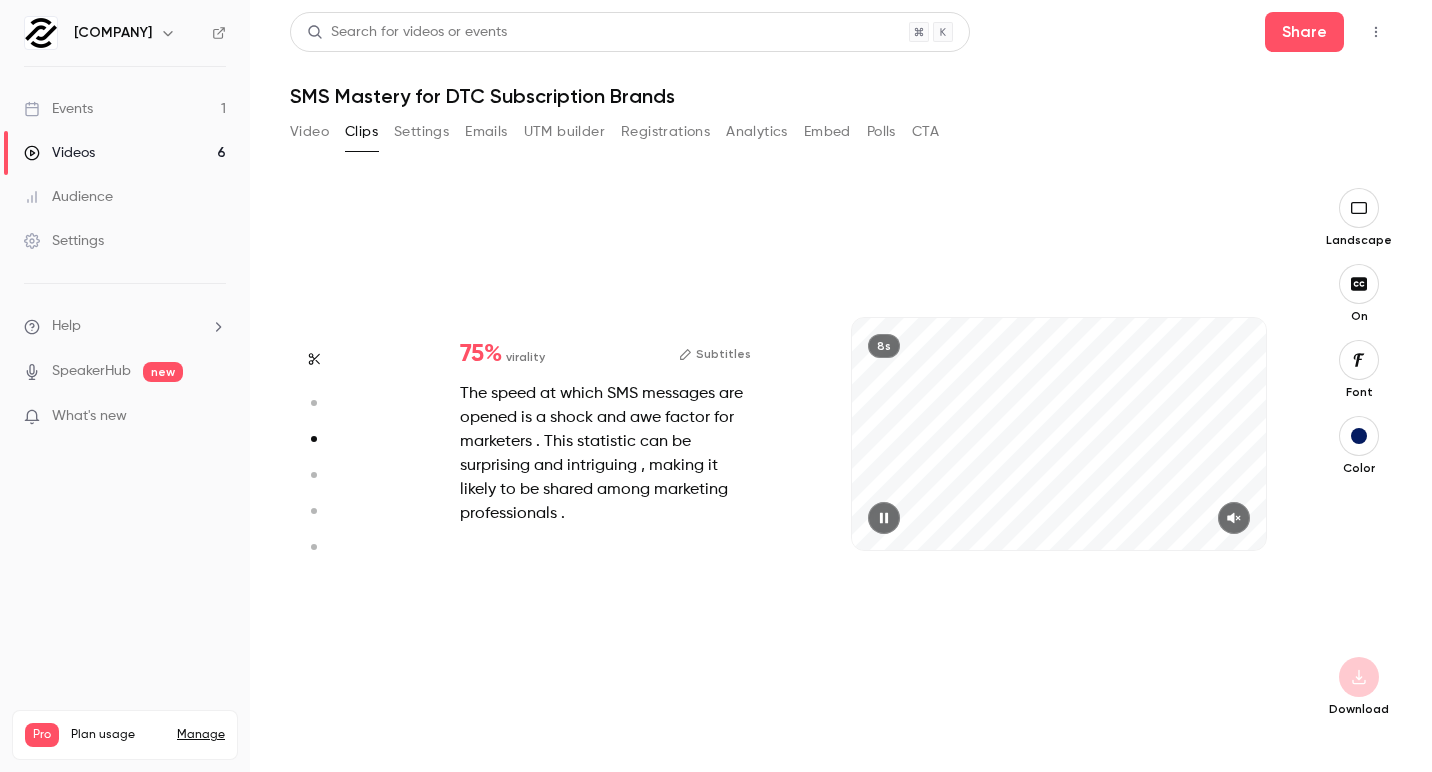 scroll, scrollTop: 1096, scrollLeft: 0, axis: vertical 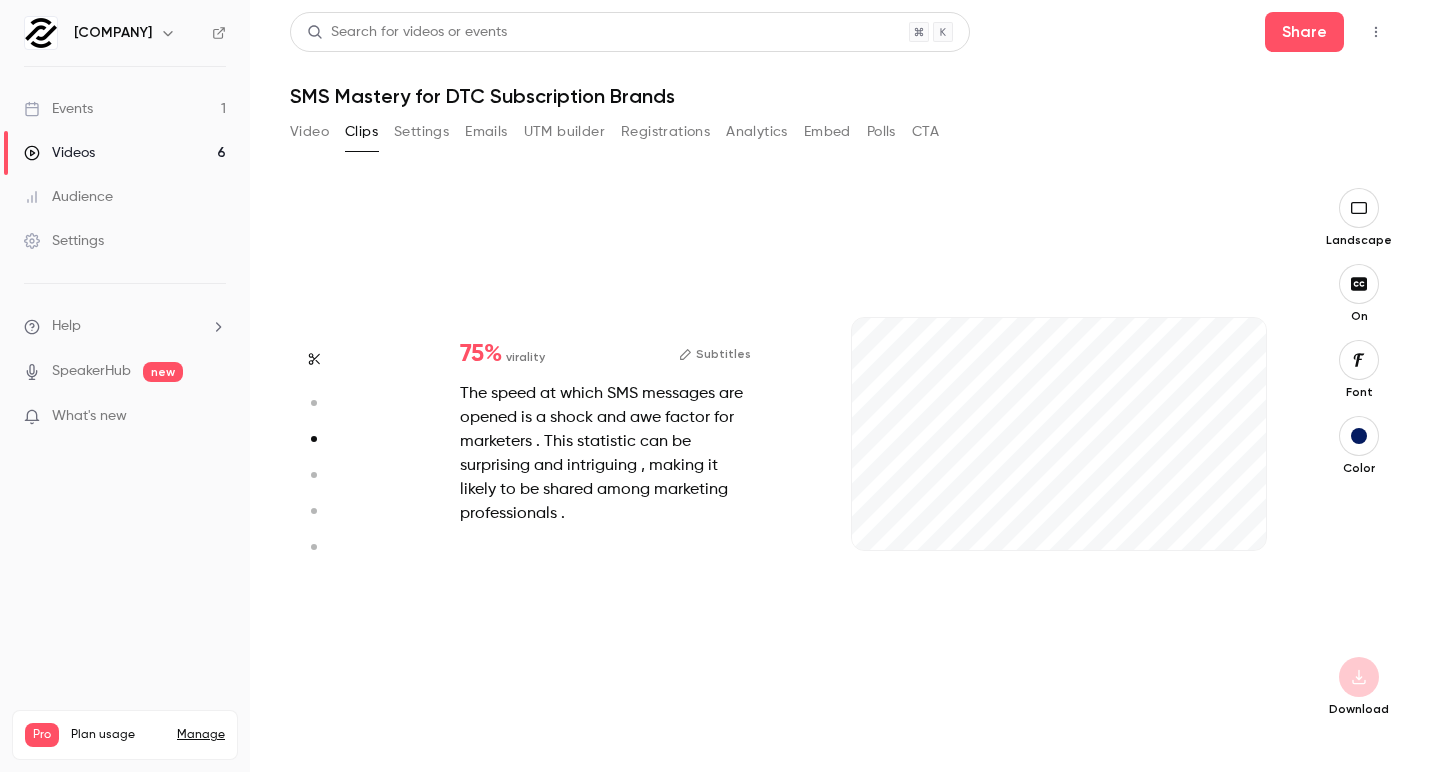 type on "***" 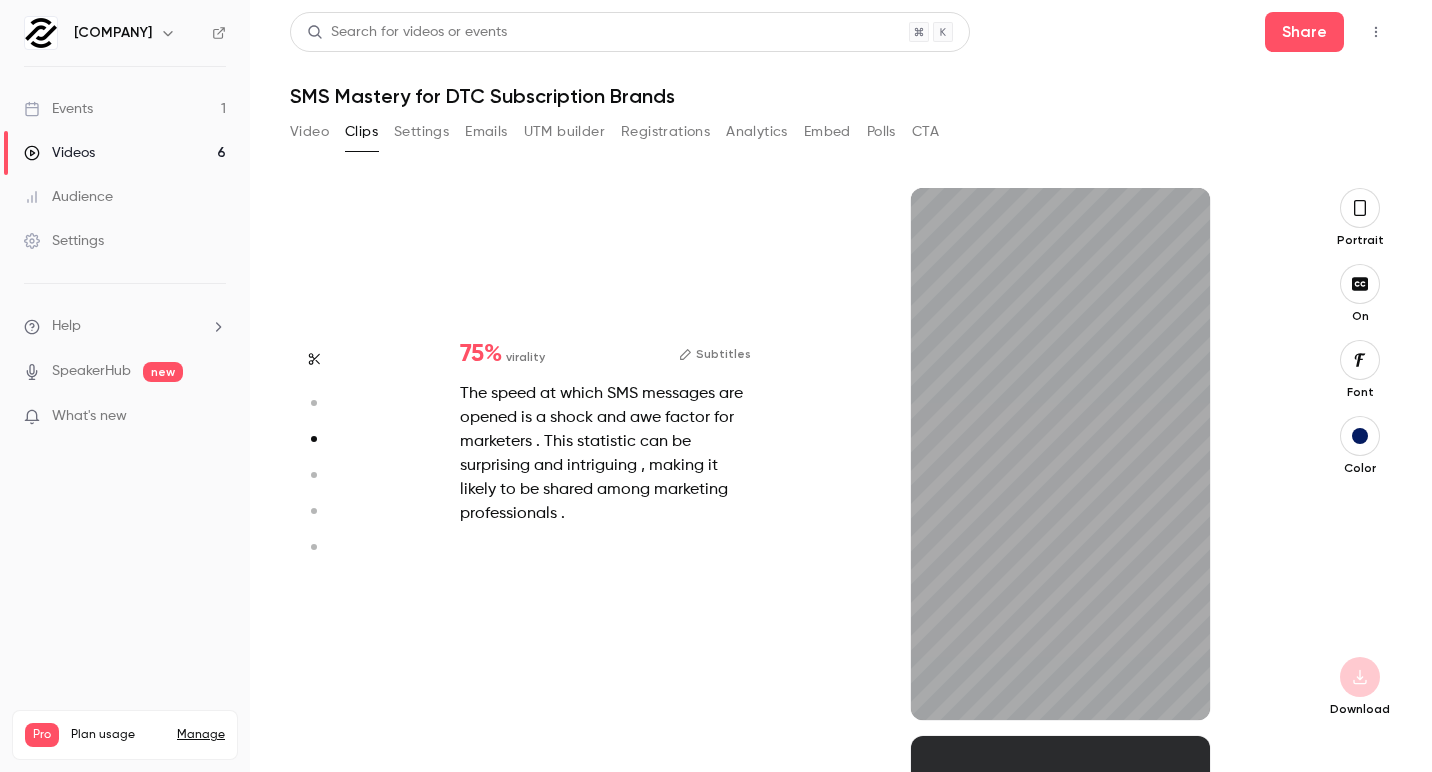 type on "***" 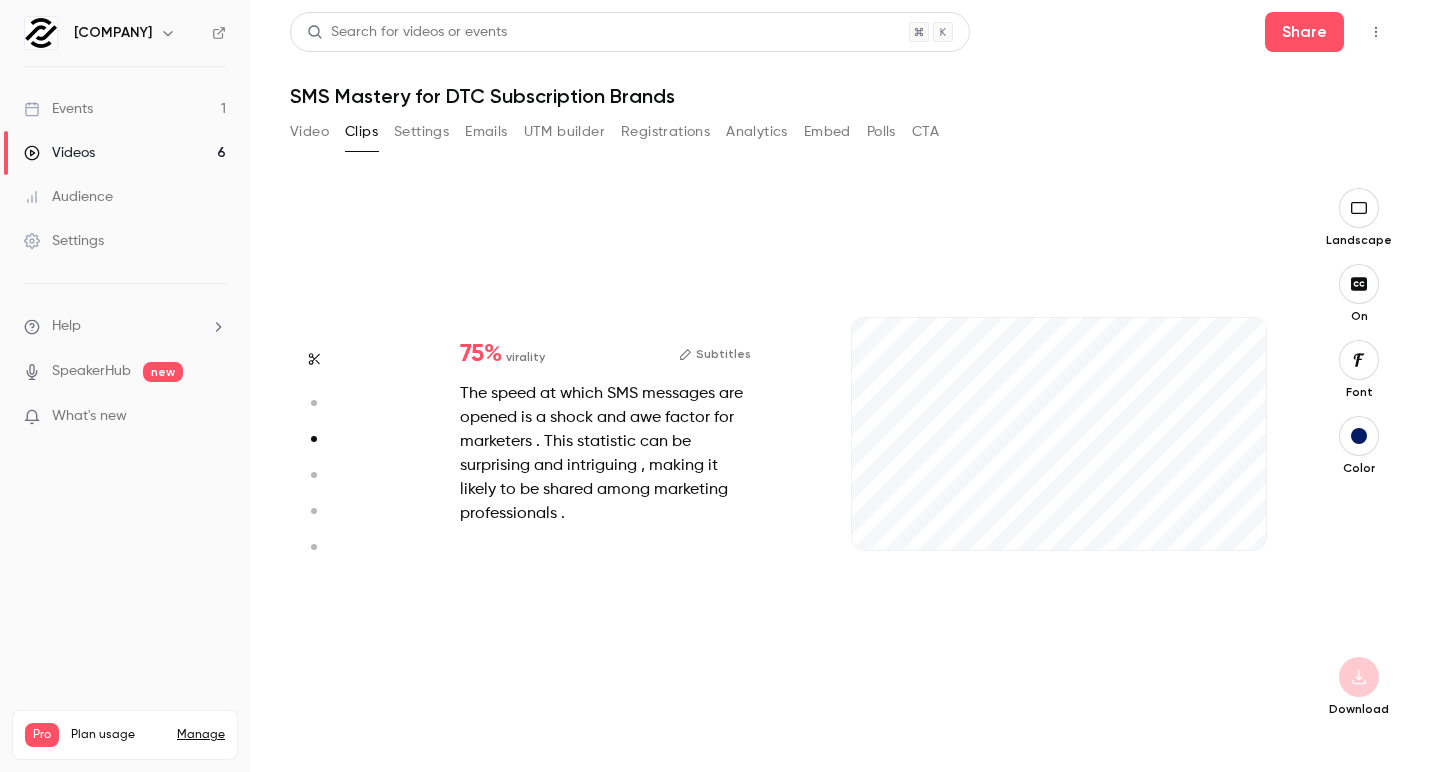 type on "***" 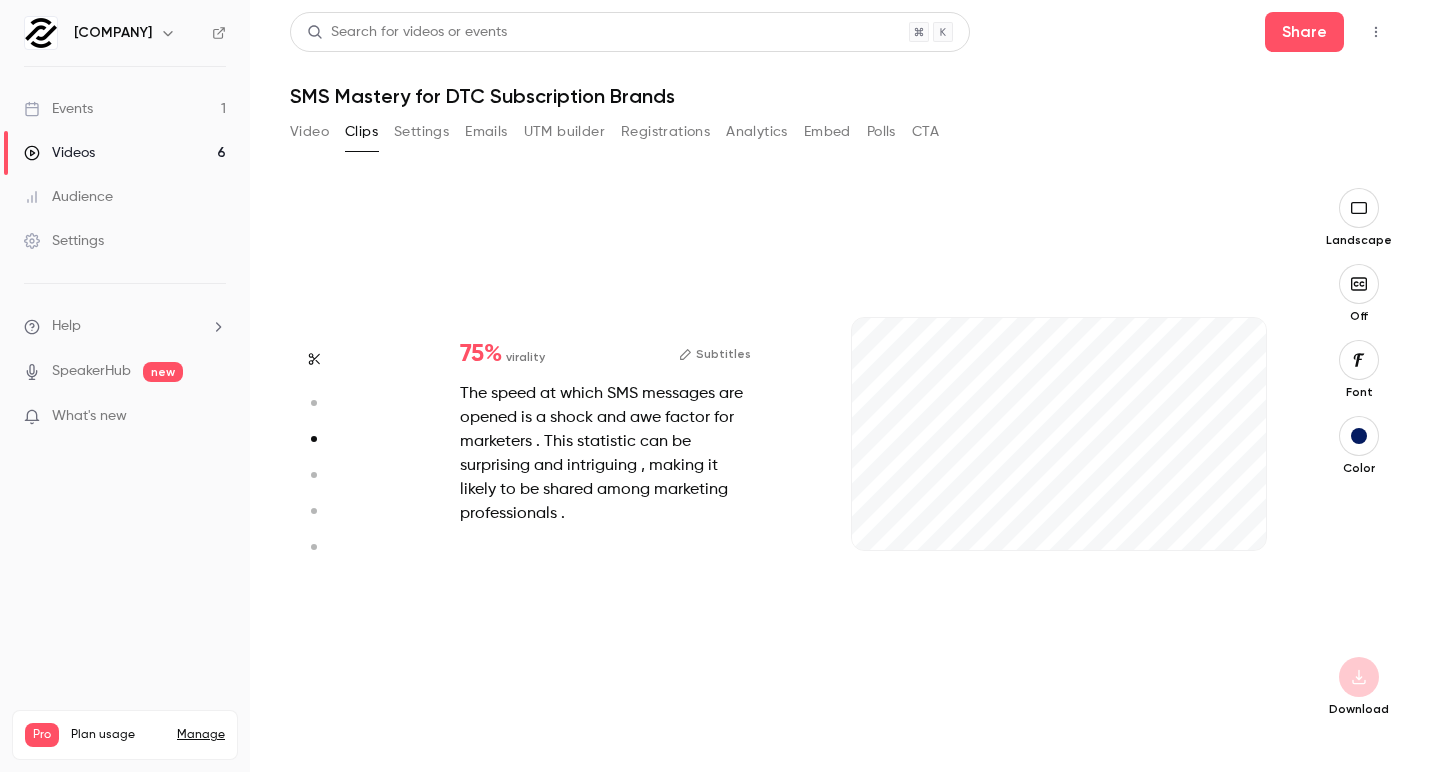 type on "***" 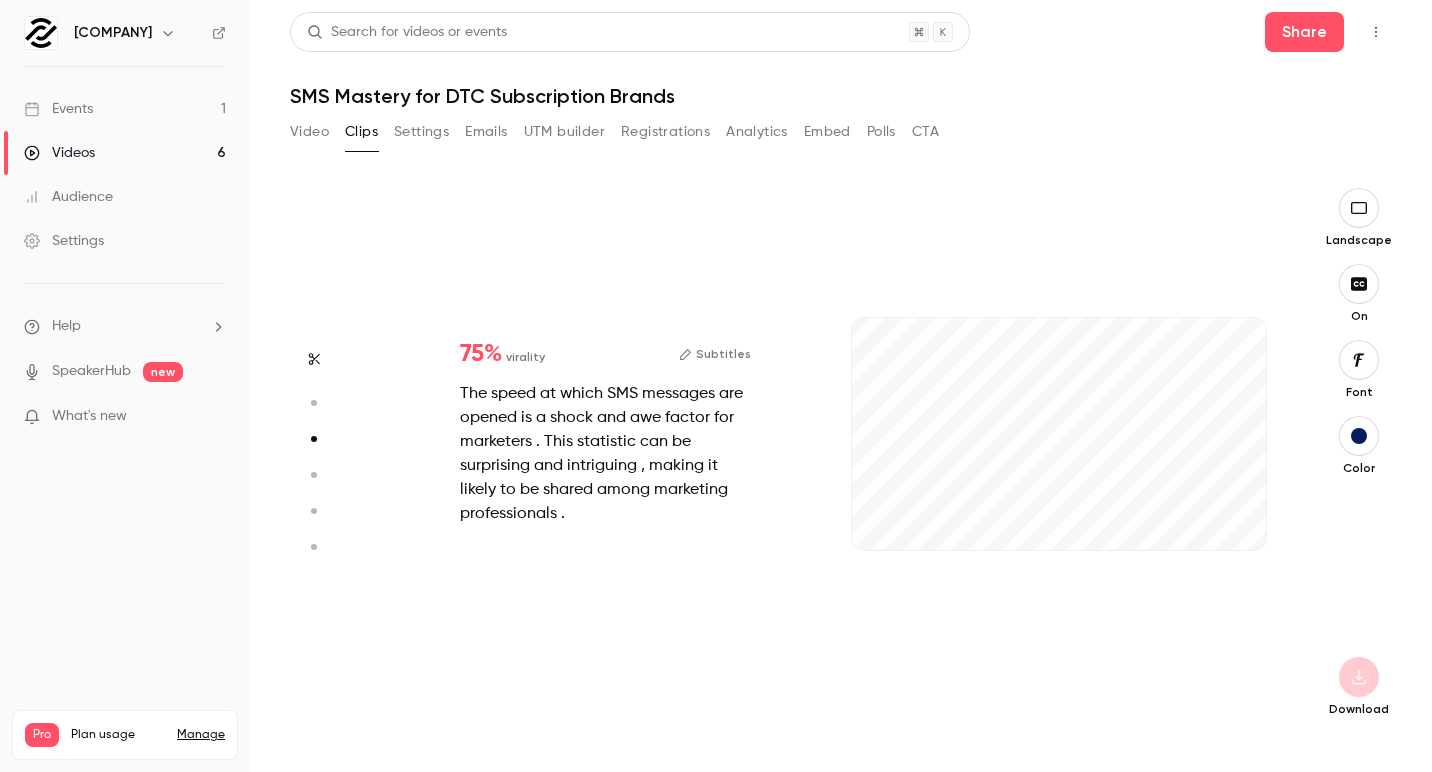click on "Font" at bounding box center [1359, 392] 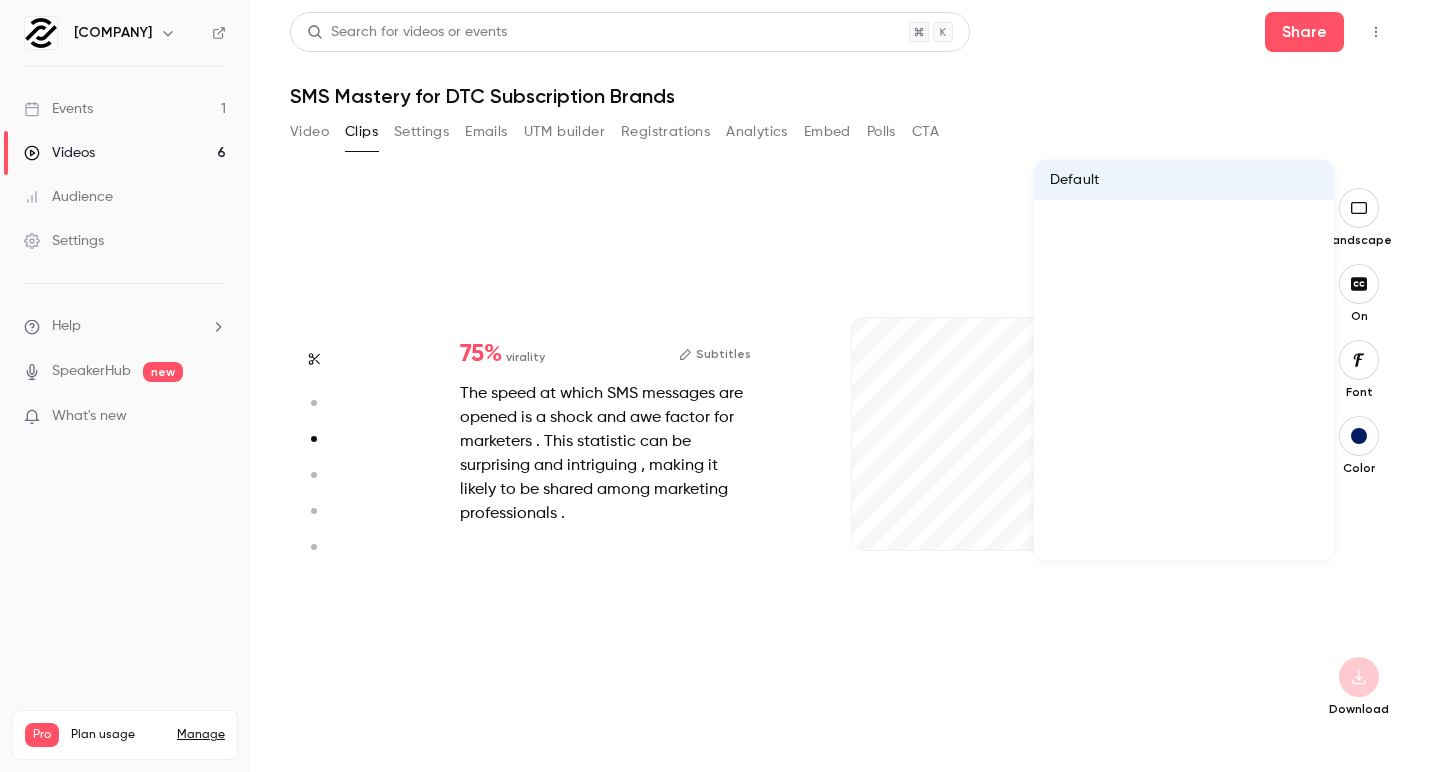 click at bounding box center (716, 386) 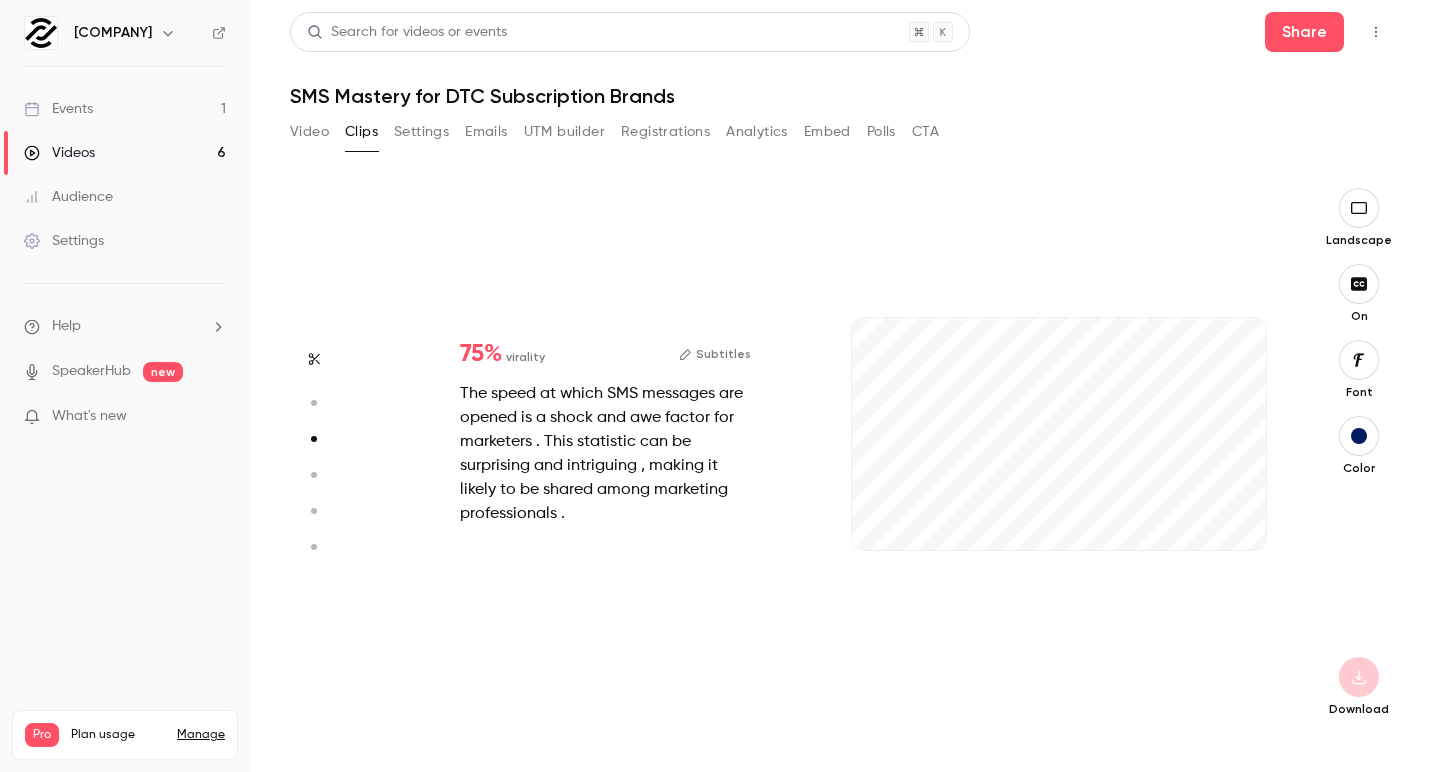 type on "***" 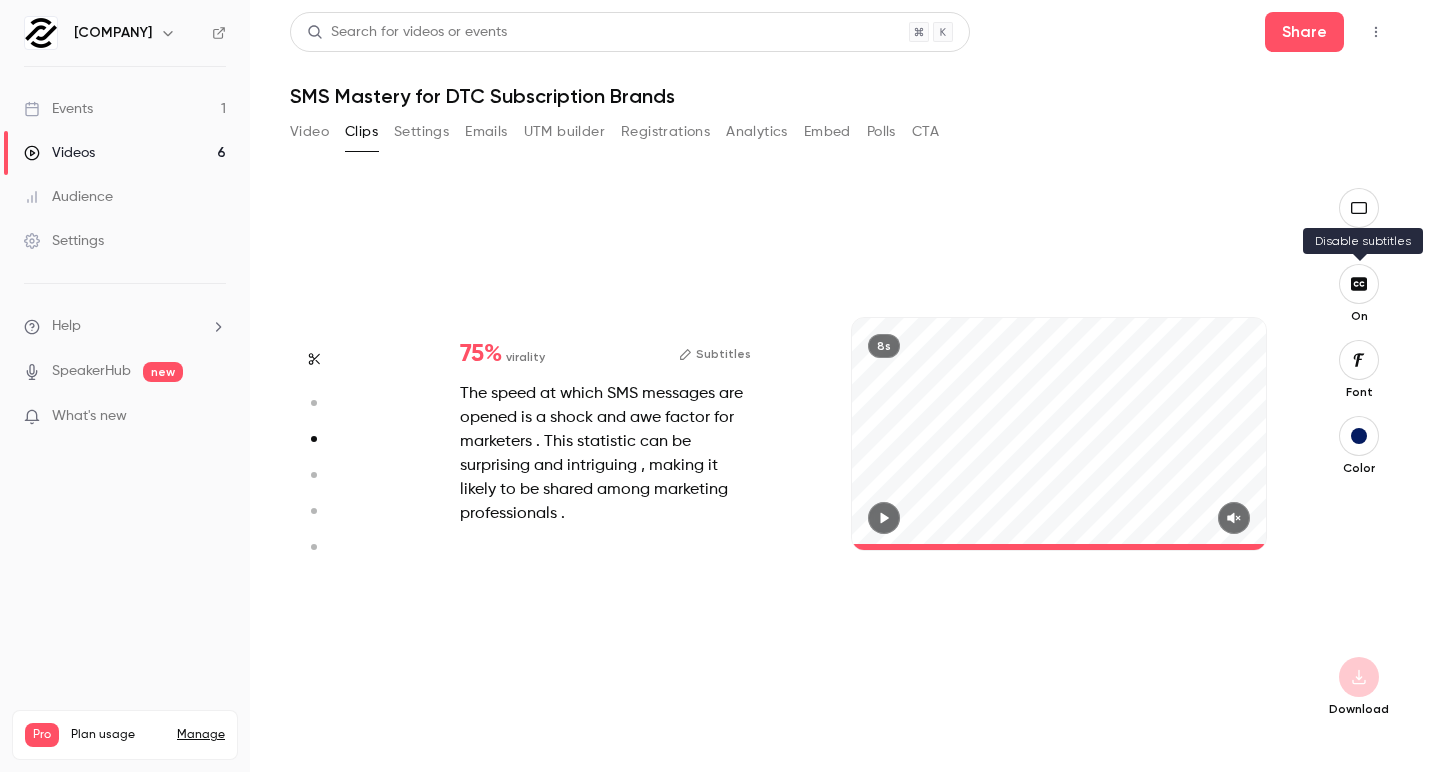 click 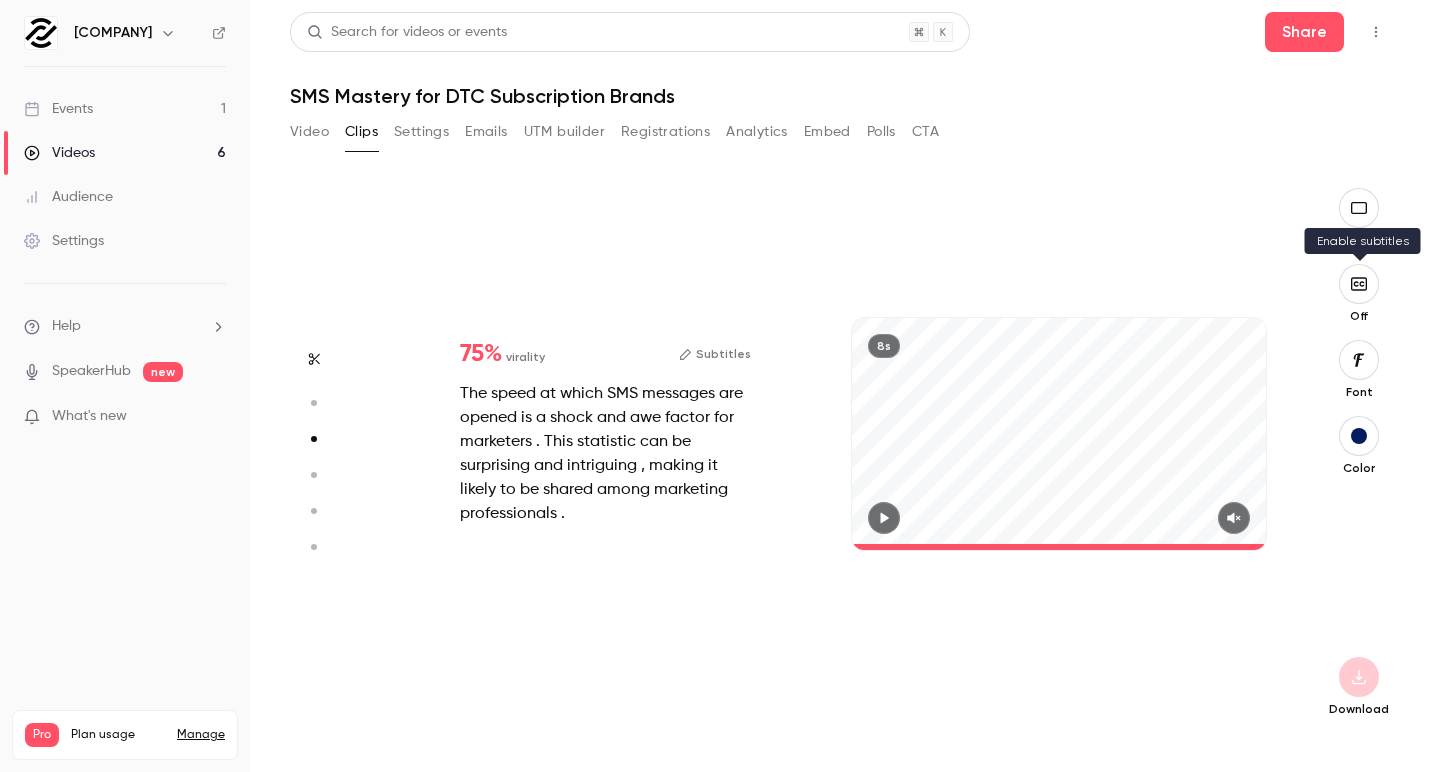 click at bounding box center [1359, 284] 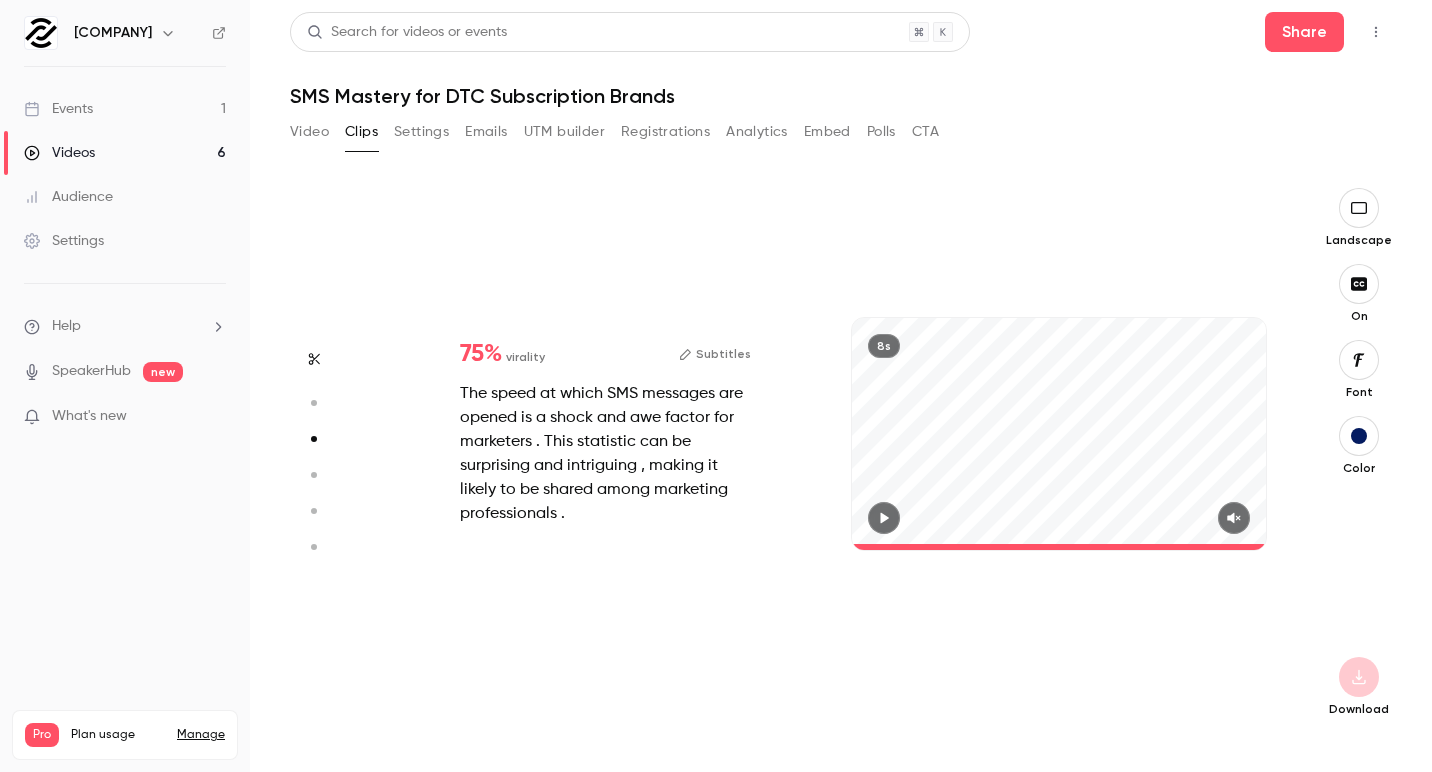 type on "***" 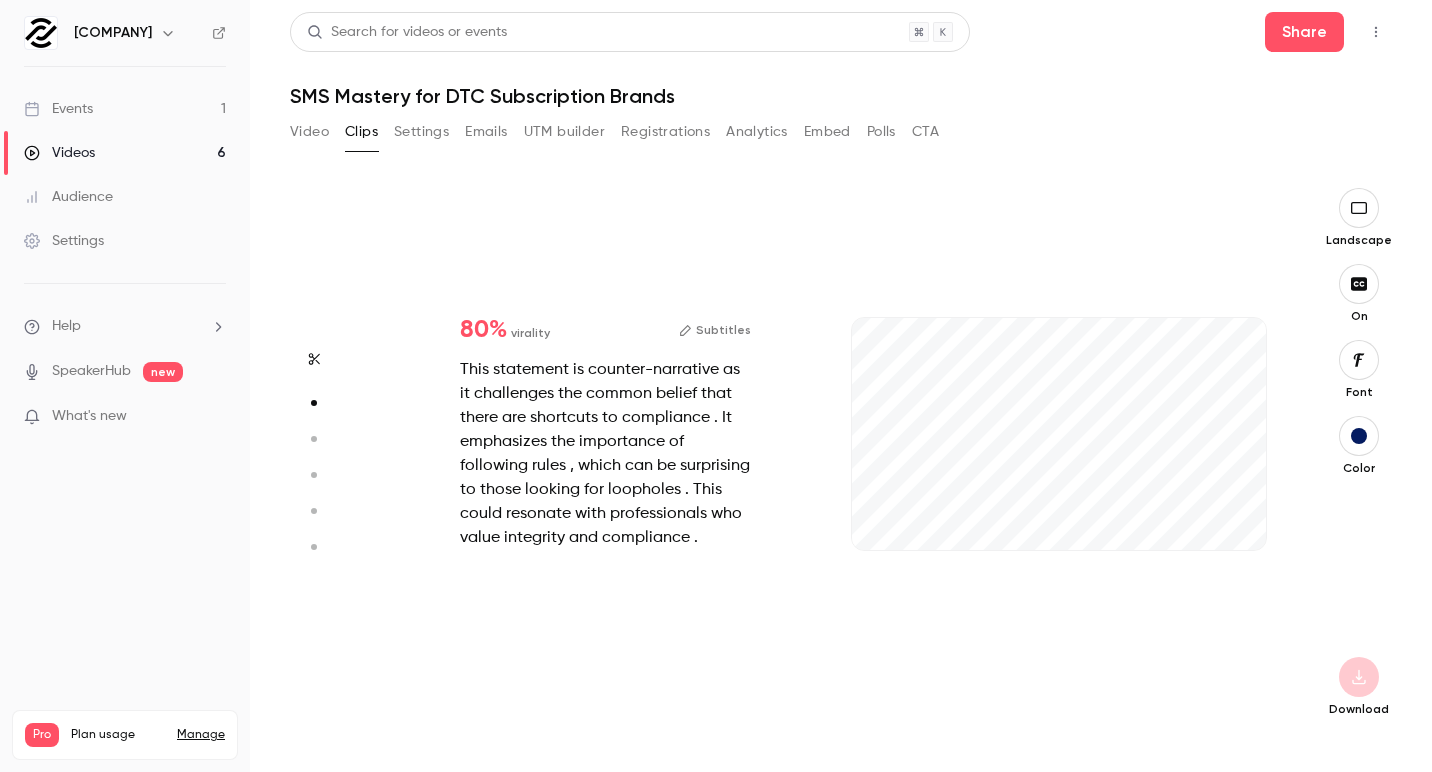 type on "***" 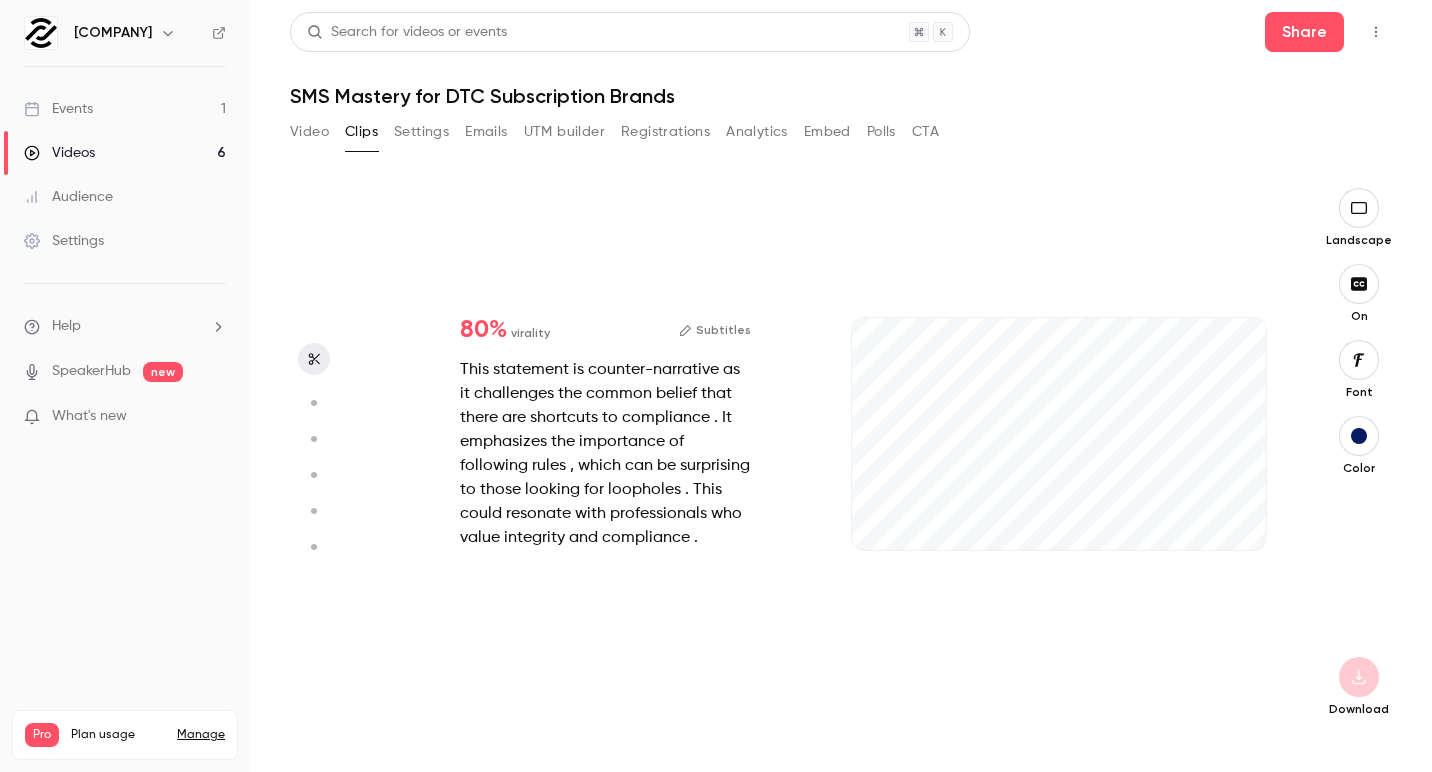 type on "***" 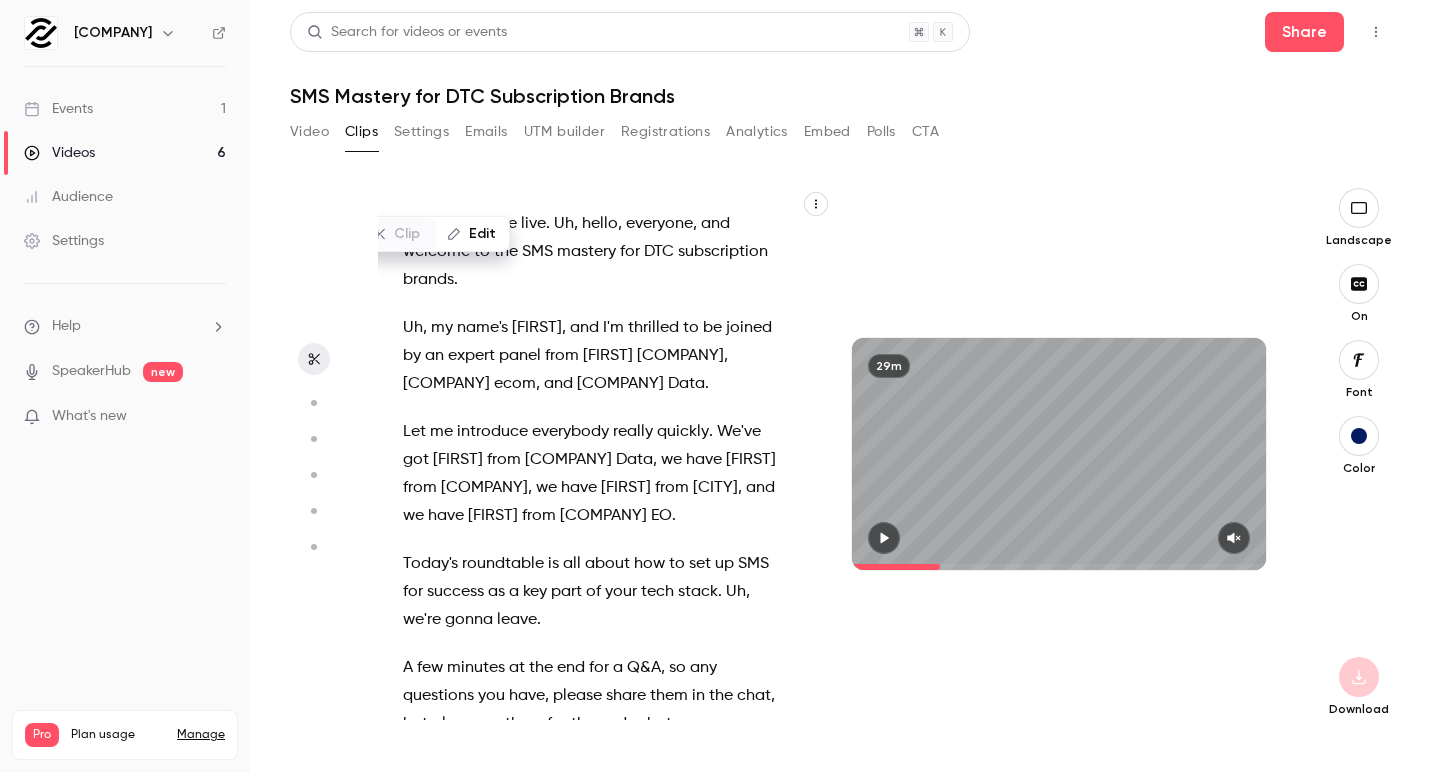 scroll, scrollTop: 4557, scrollLeft: 0, axis: vertical 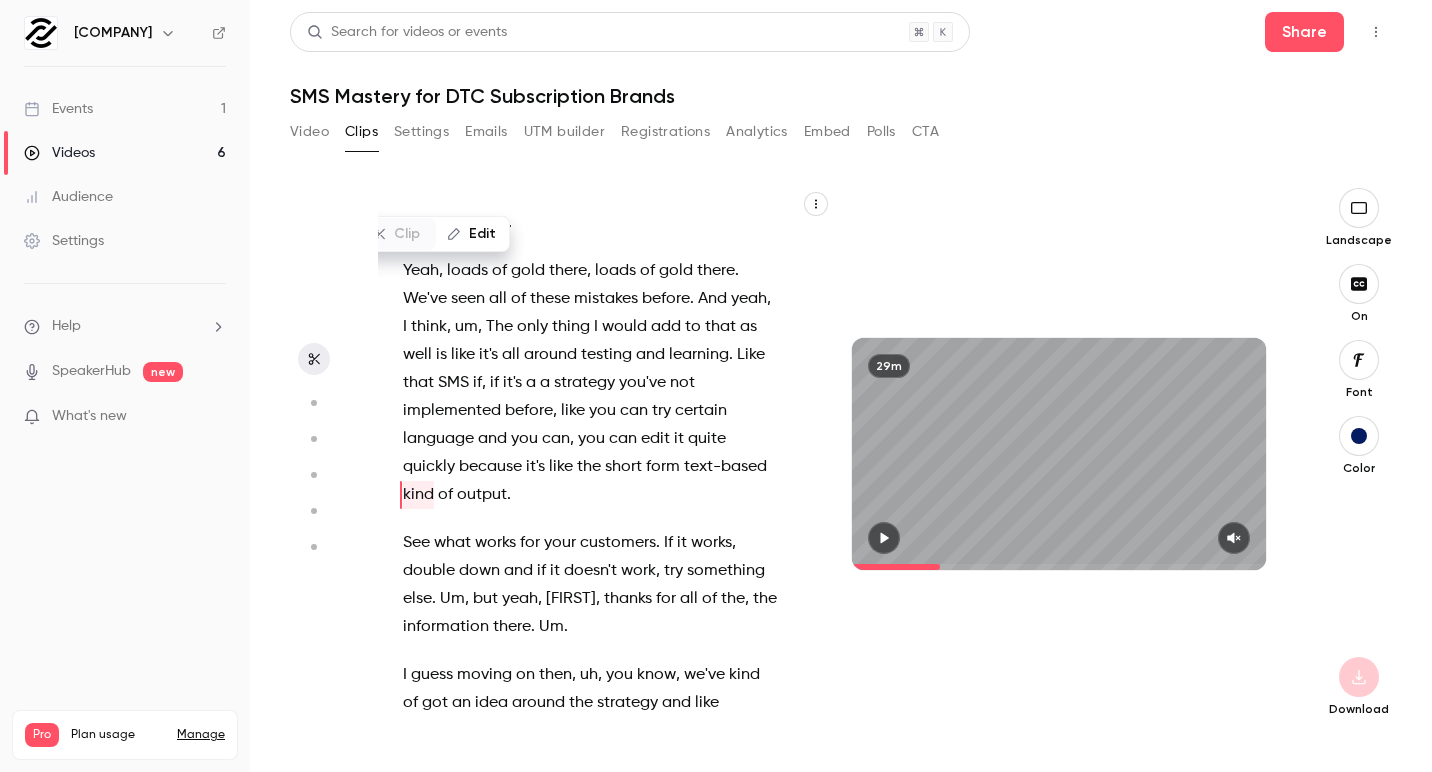 type on "***" 